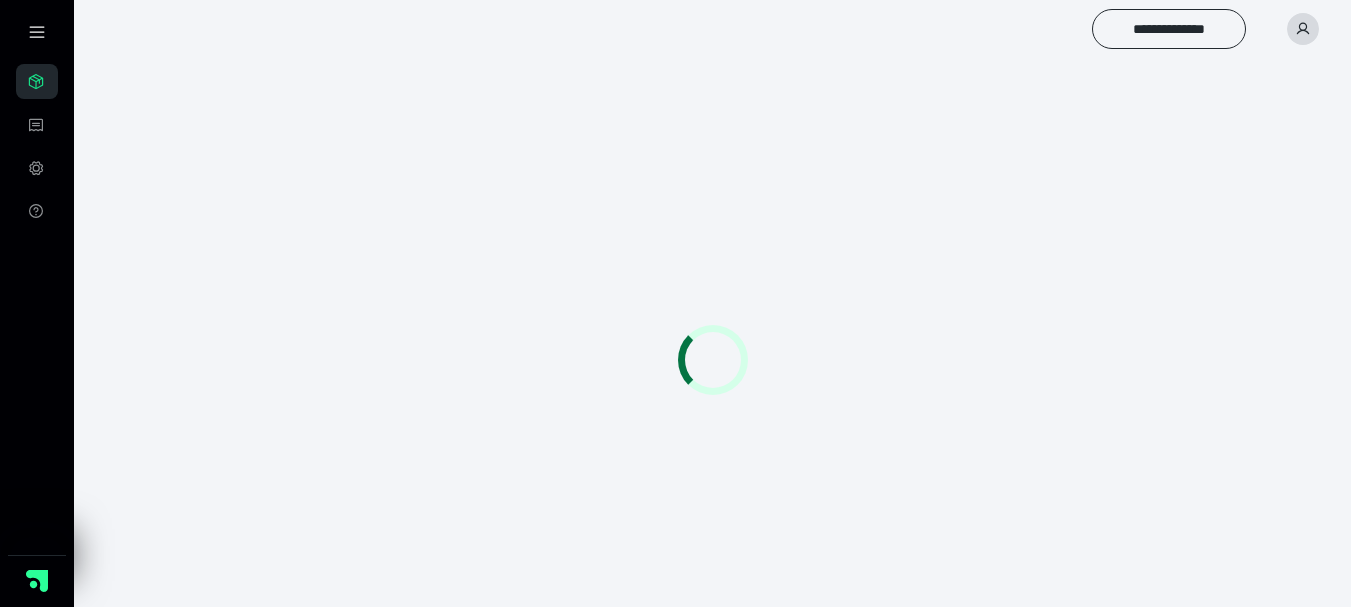 scroll, scrollTop: 0, scrollLeft: 0, axis: both 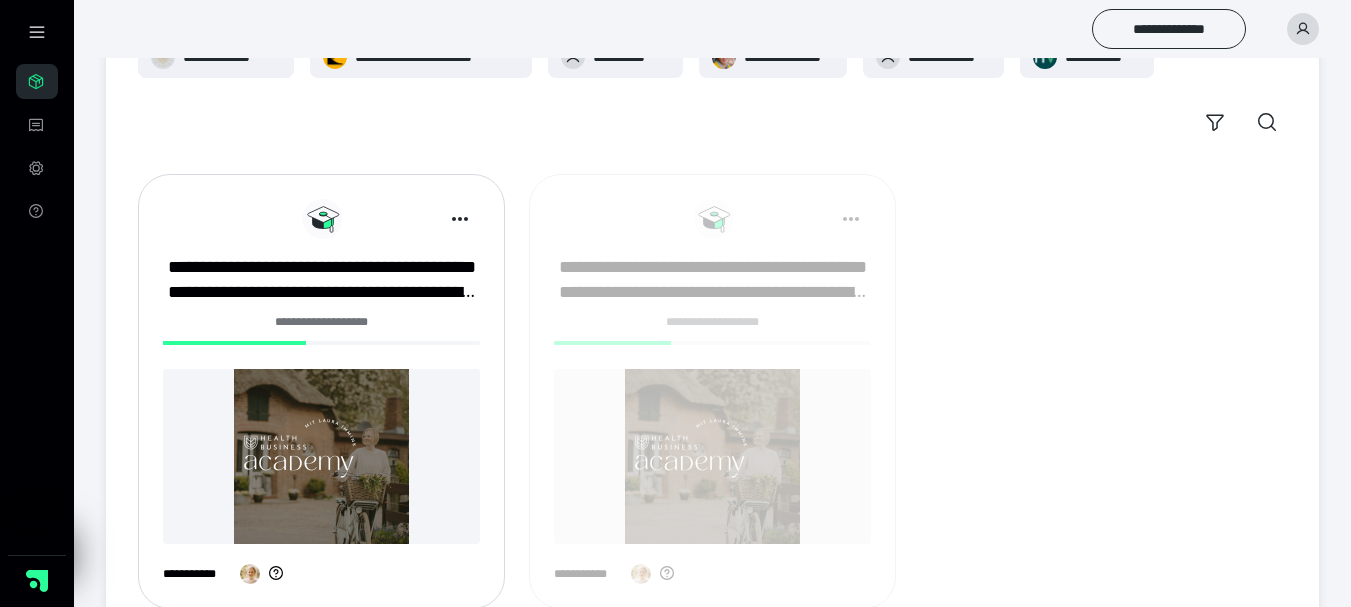 click at bounding box center [321, 456] 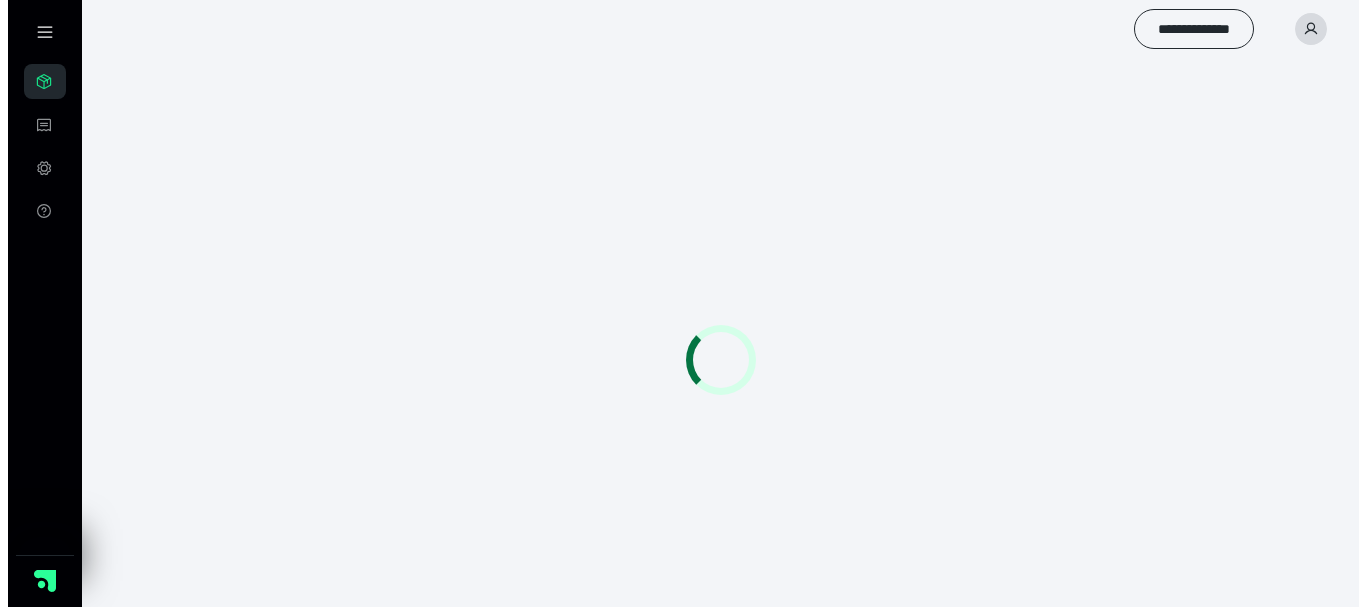 scroll, scrollTop: 0, scrollLeft: 0, axis: both 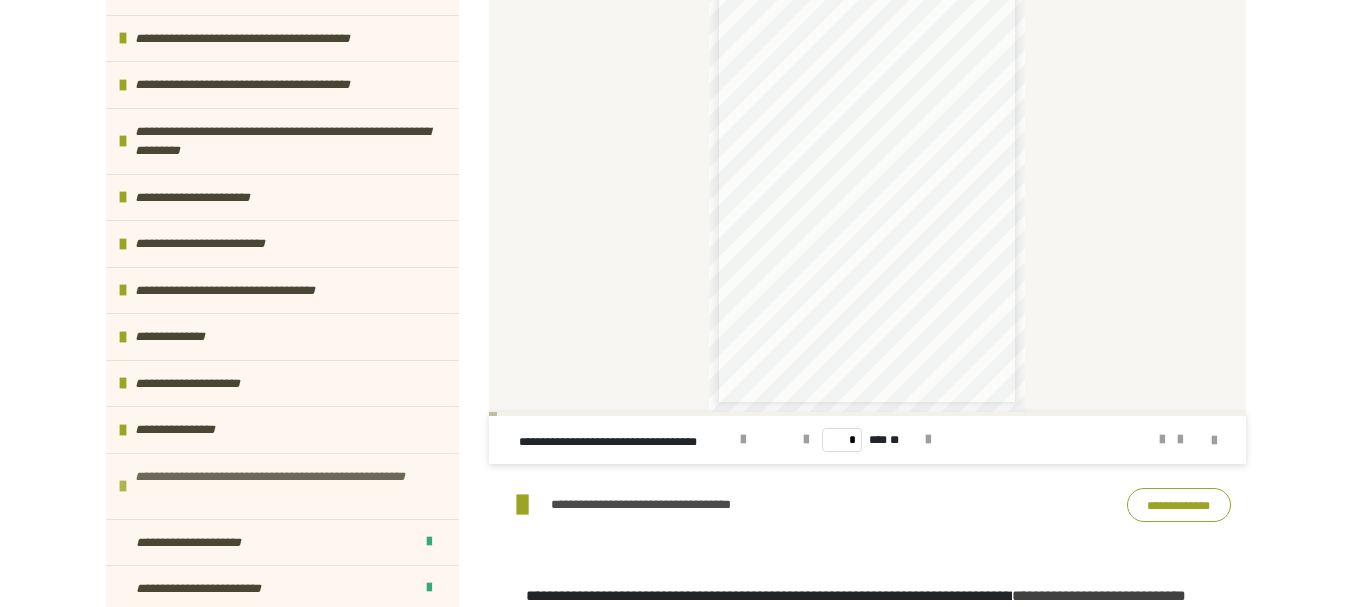 click on "**********" at bounding box center [284, 486] 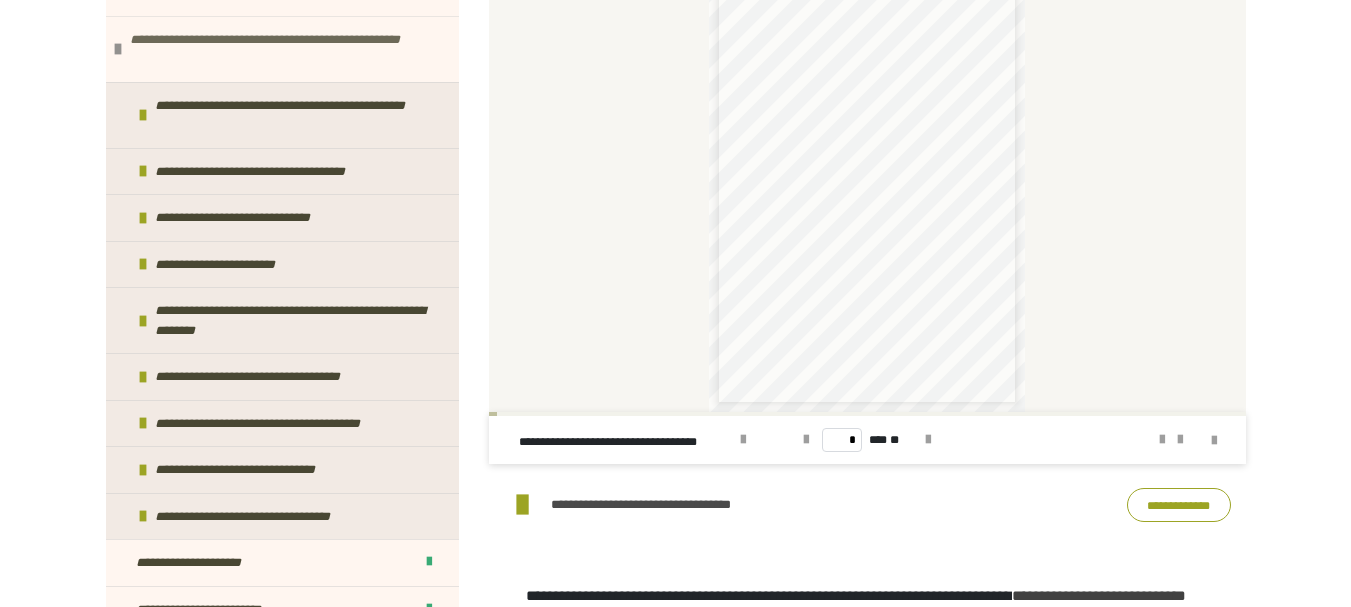 scroll, scrollTop: 1087, scrollLeft: 0, axis: vertical 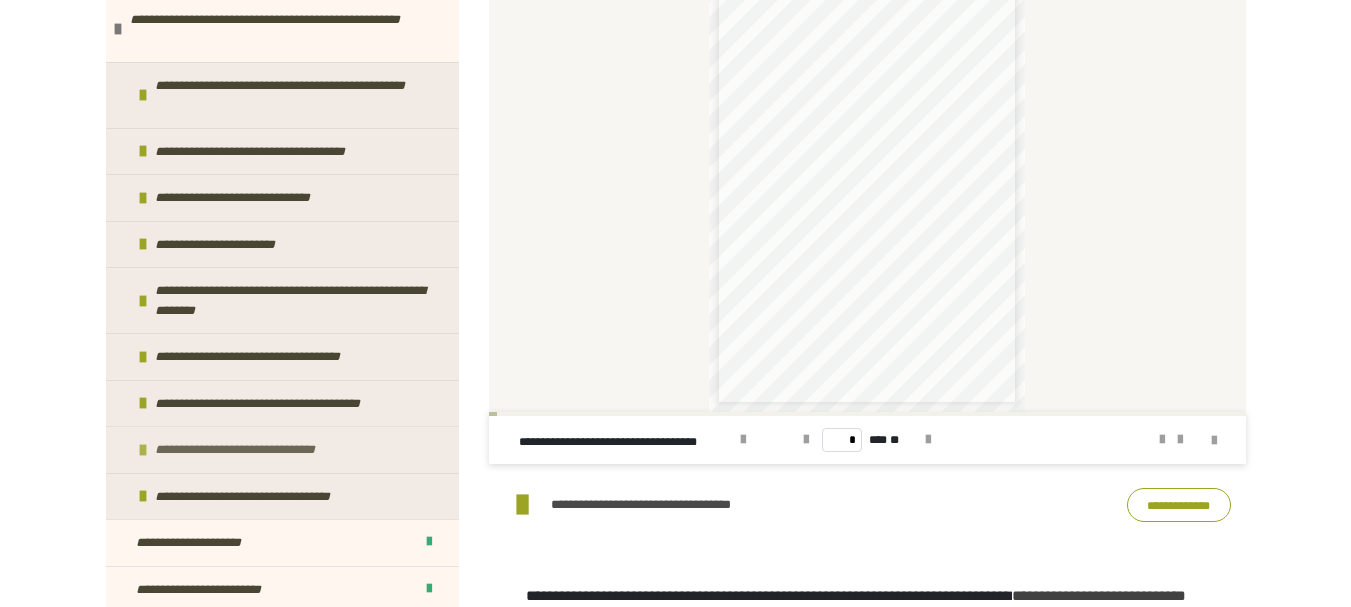 click on "**********" at bounding box center [257, 450] 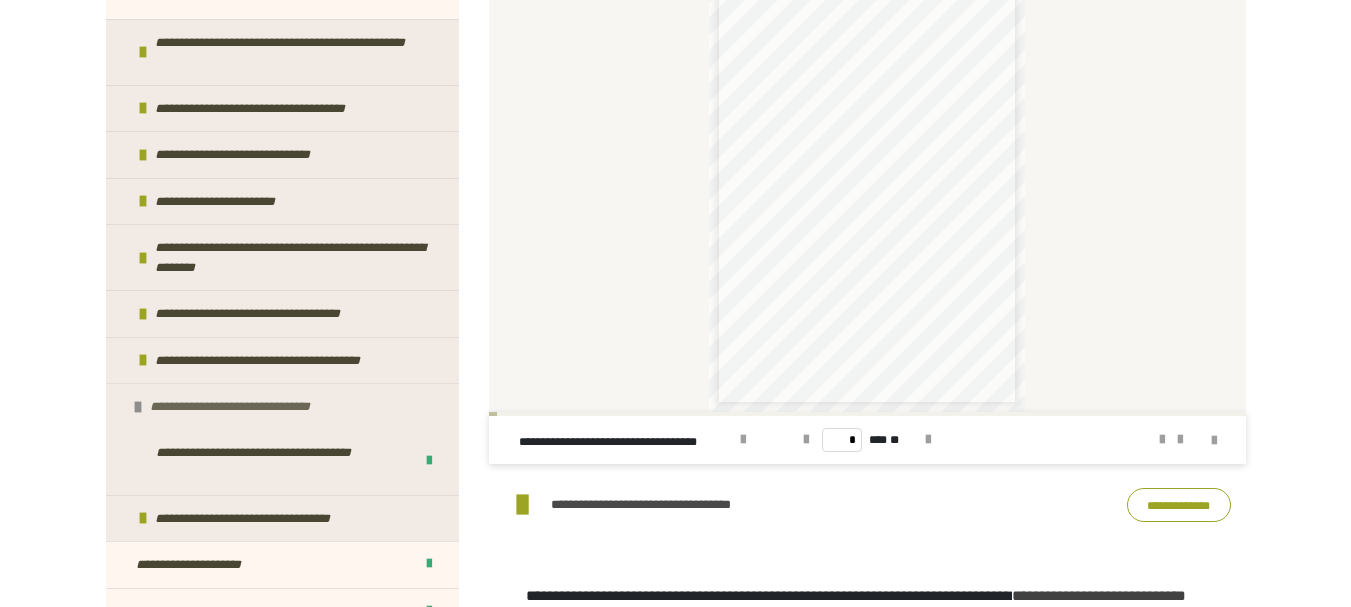 scroll, scrollTop: 1152, scrollLeft: 0, axis: vertical 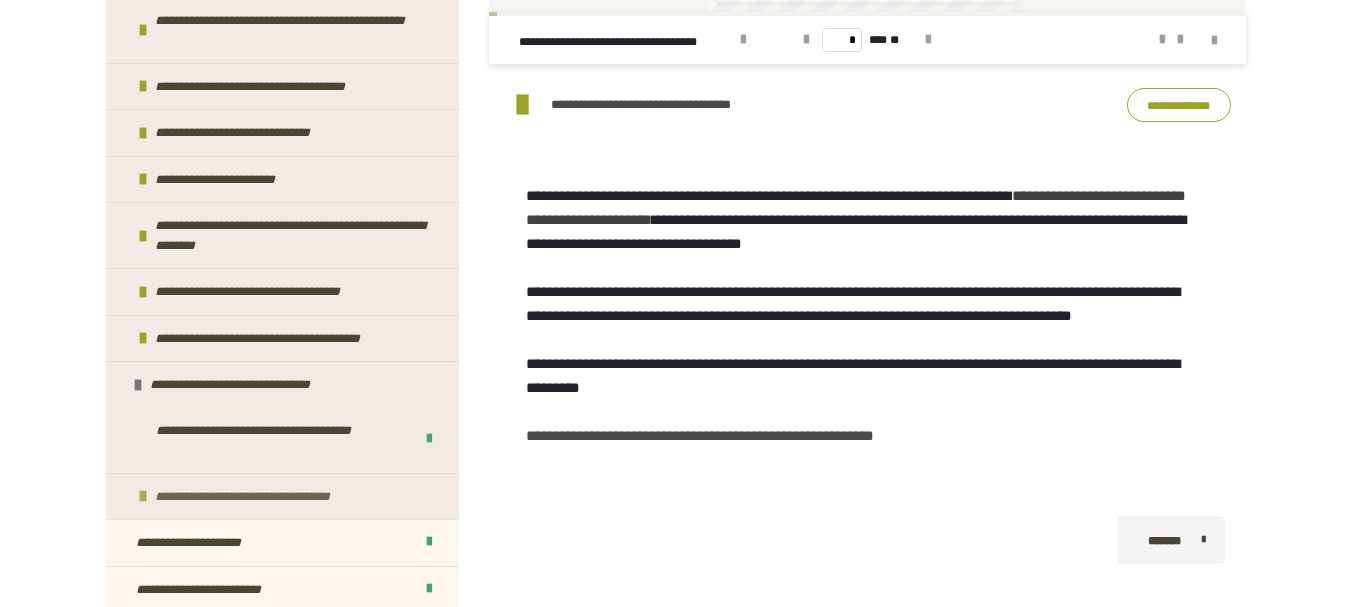 click on "**********" at bounding box center [269, 497] 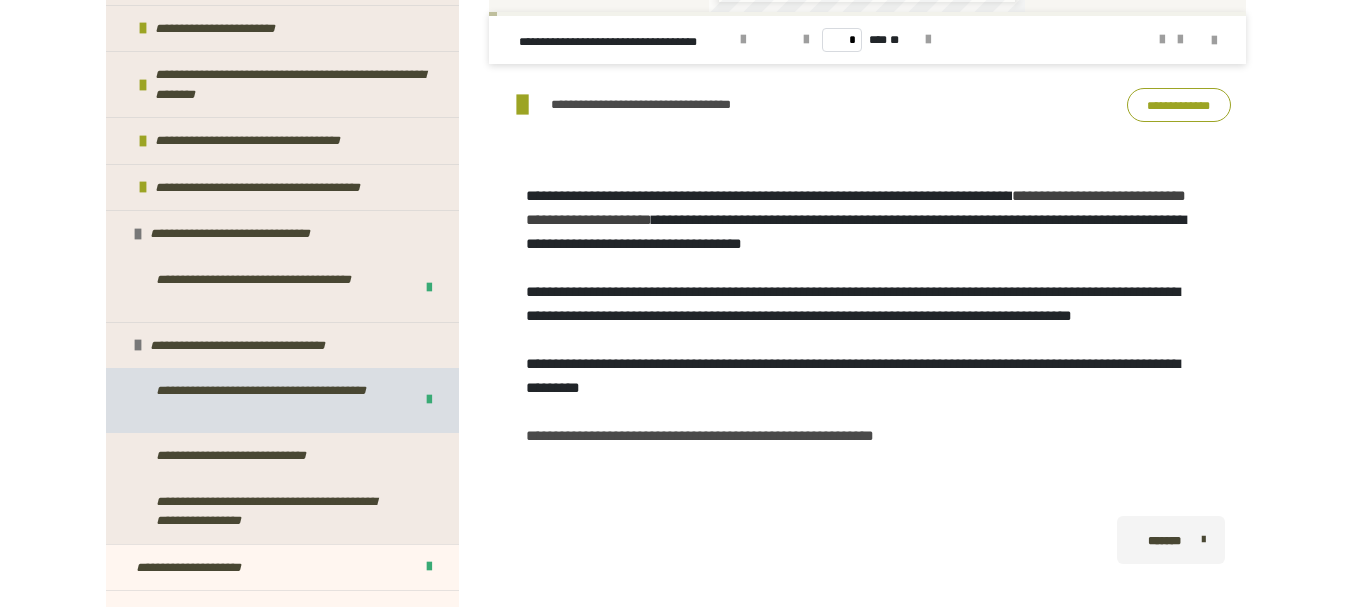 scroll, scrollTop: 1328, scrollLeft: 0, axis: vertical 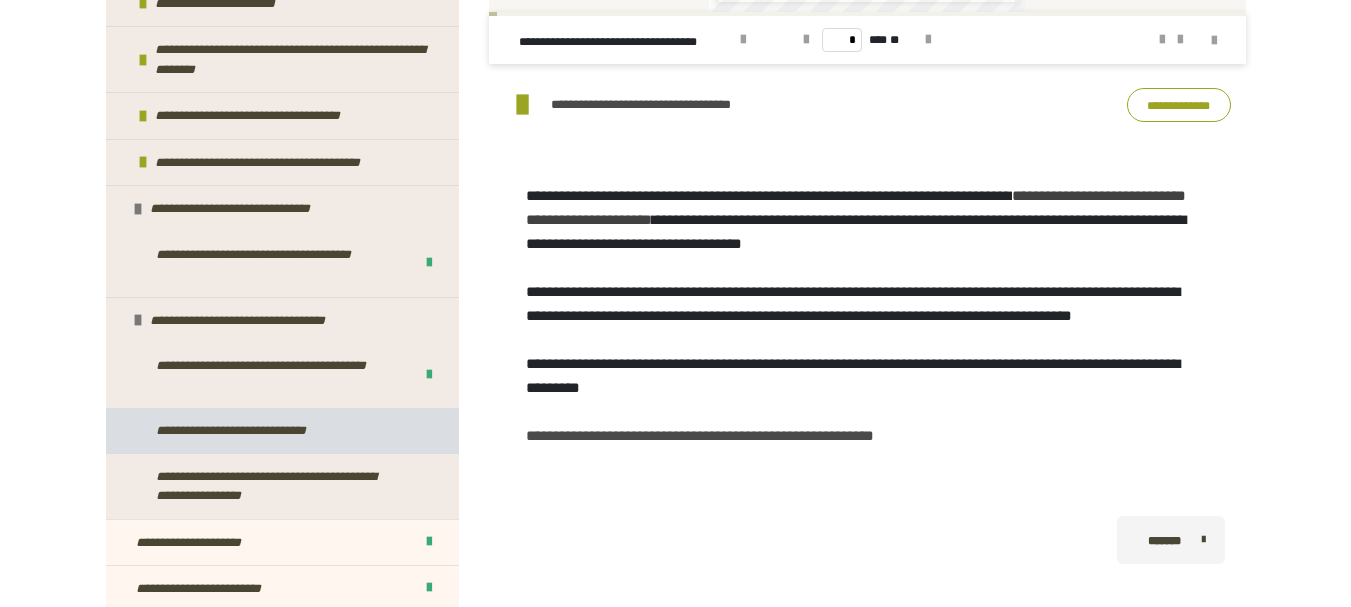 click on "**********" at bounding box center [250, 431] 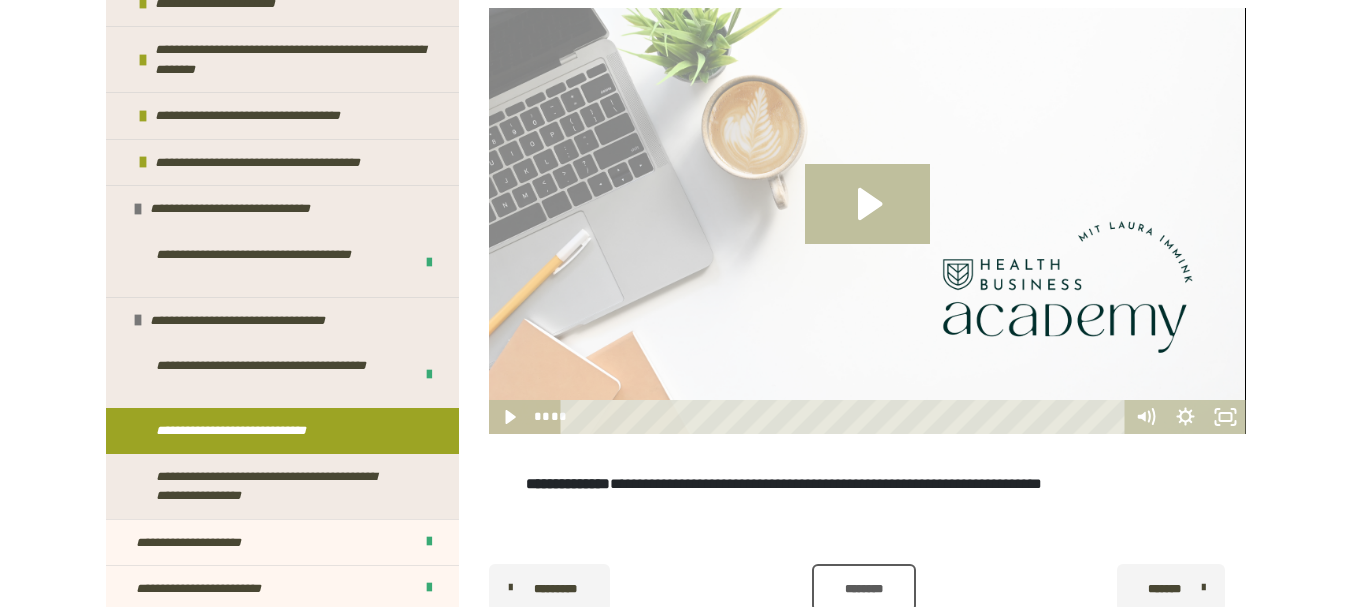 scroll, scrollTop: 411, scrollLeft: 0, axis: vertical 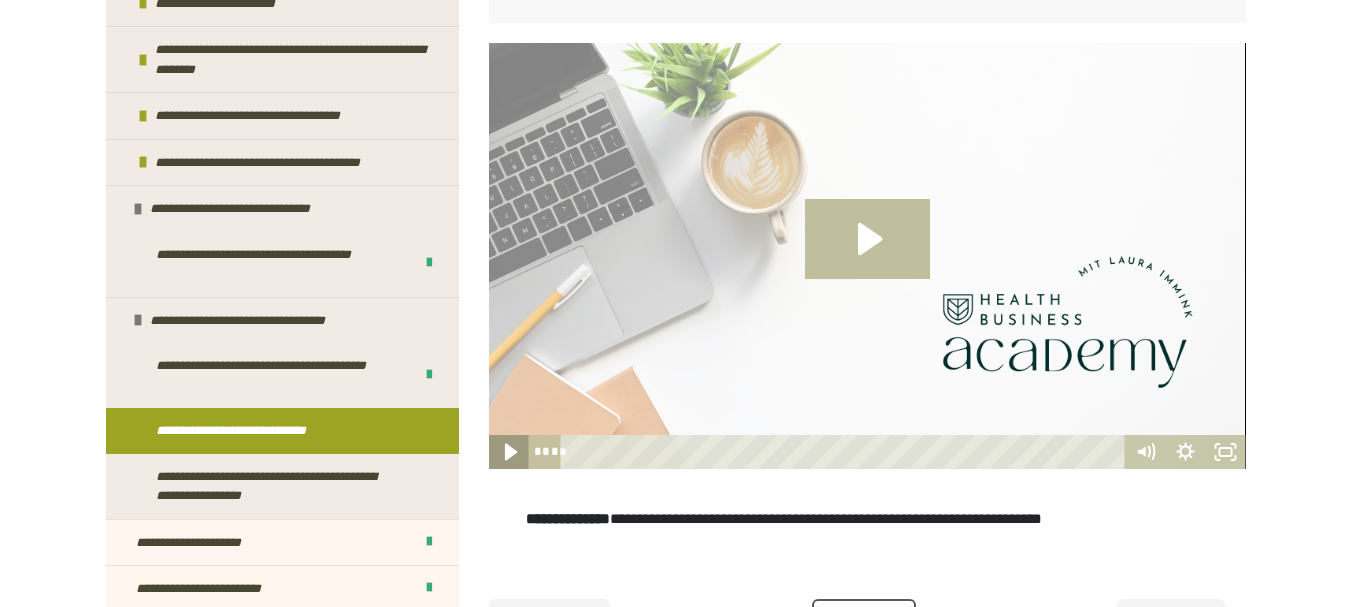 click 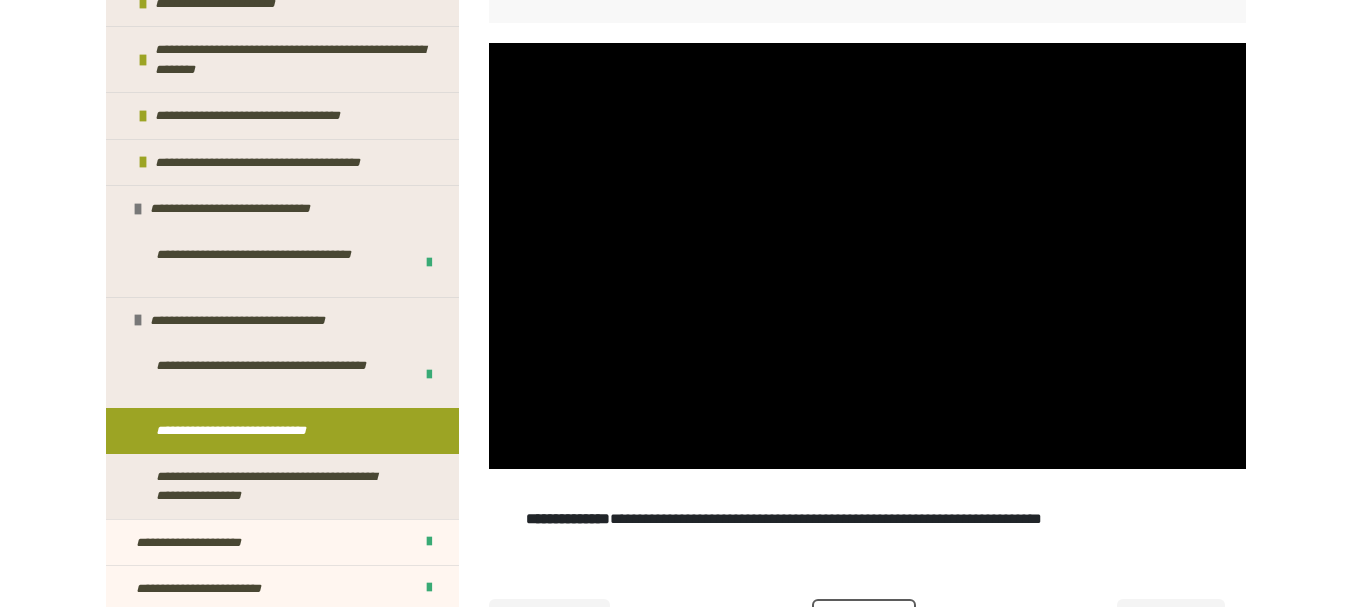 click on "**********" at bounding box center [867, 519] 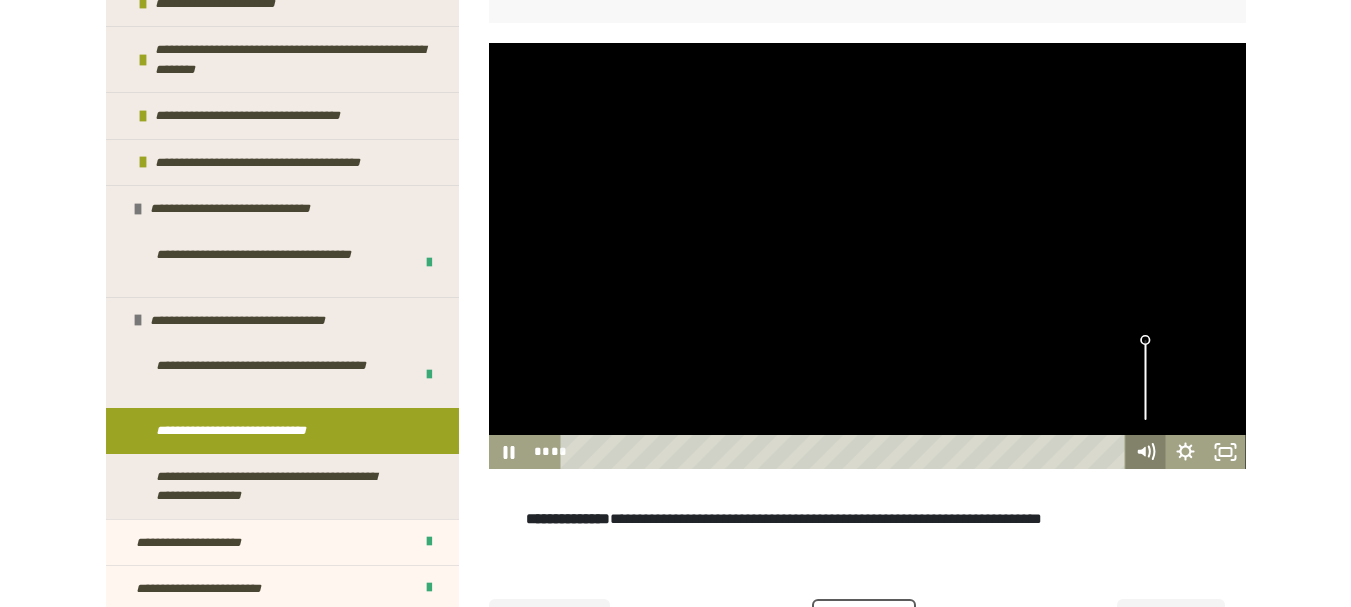 click 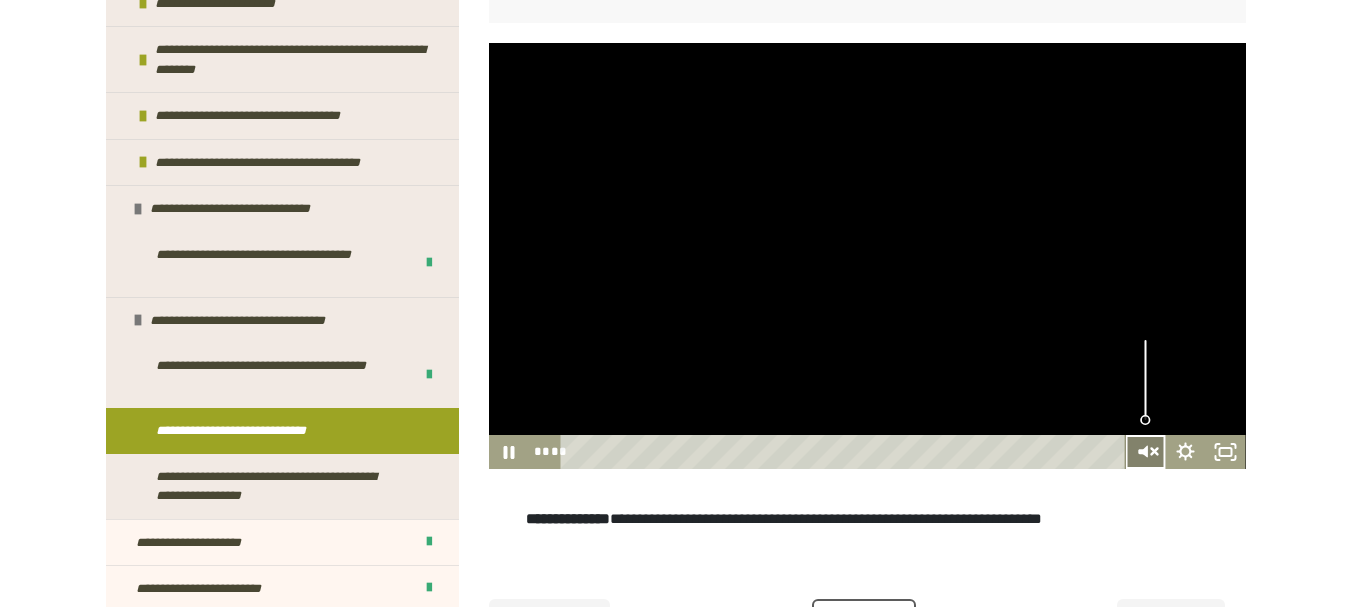 click 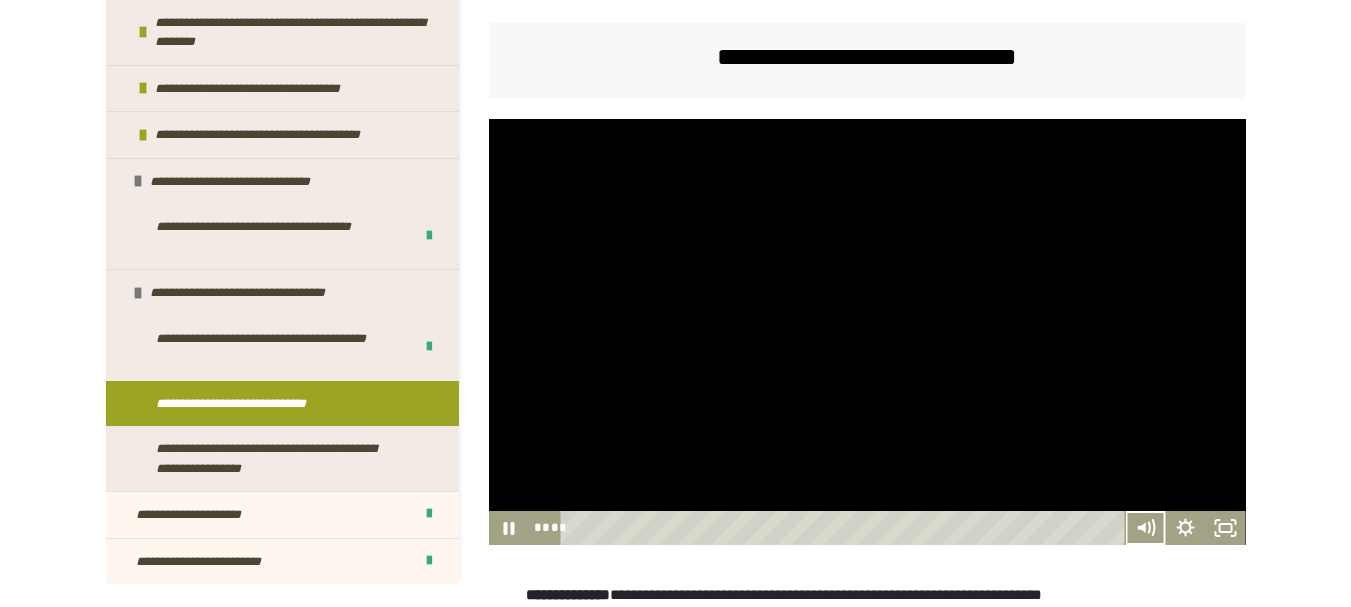scroll, scrollTop: 114, scrollLeft: 0, axis: vertical 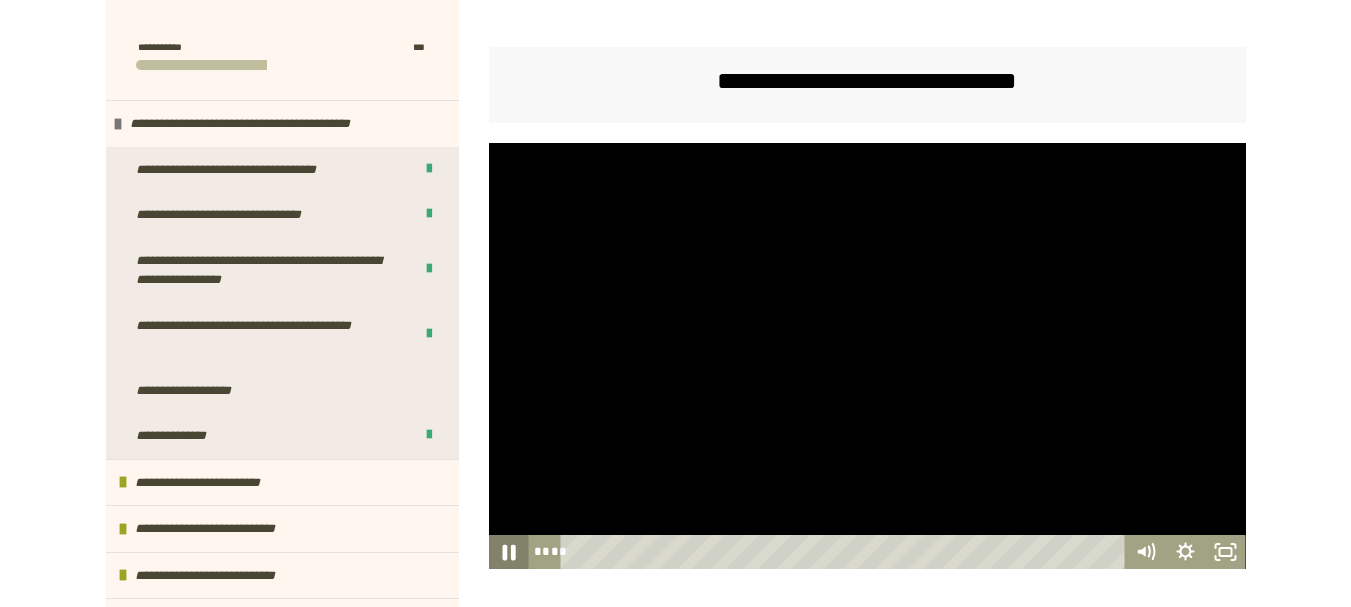 click 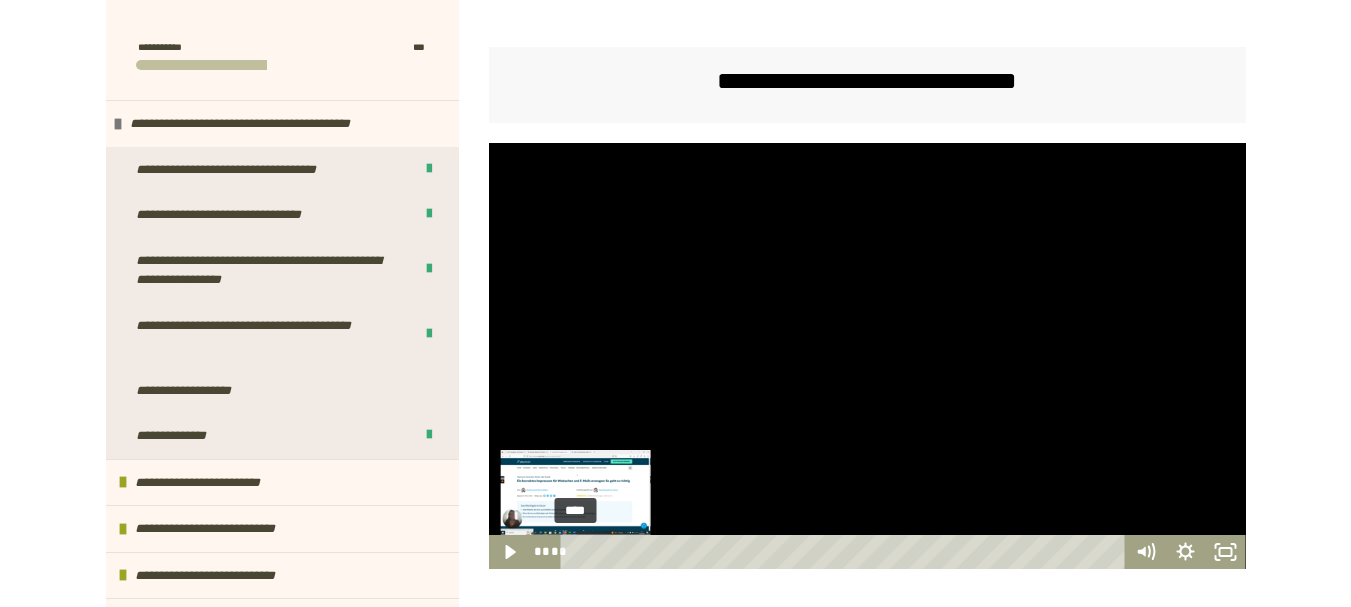 click on "****" at bounding box center [845, 552] 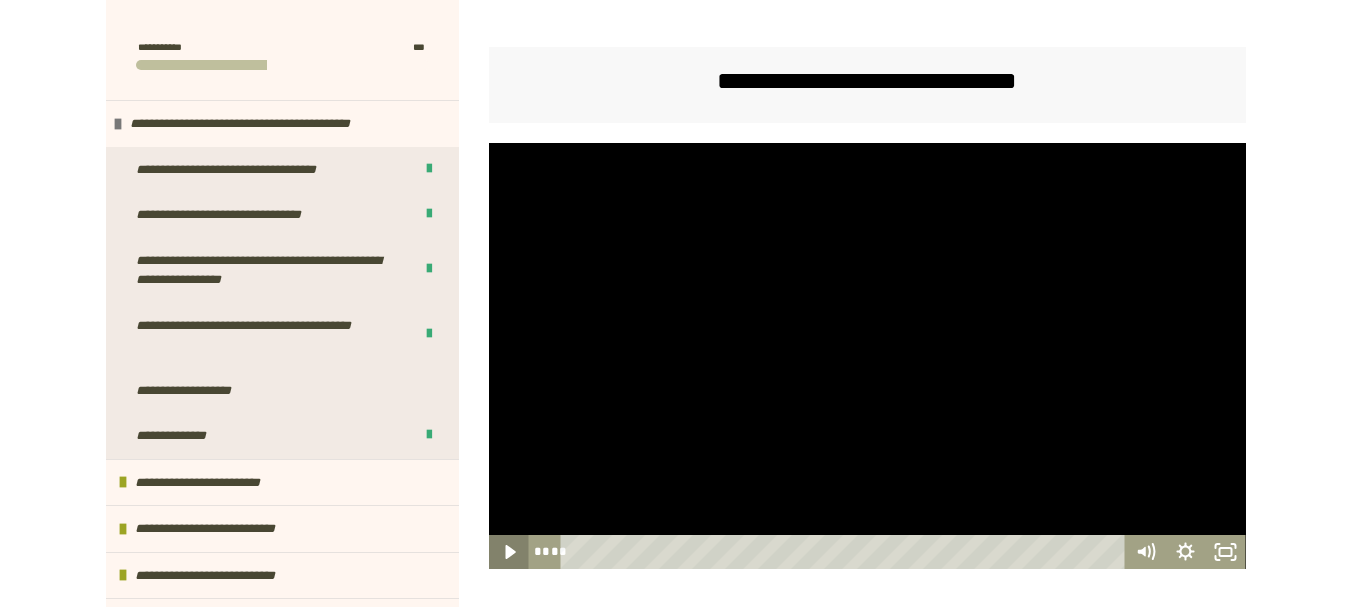 click 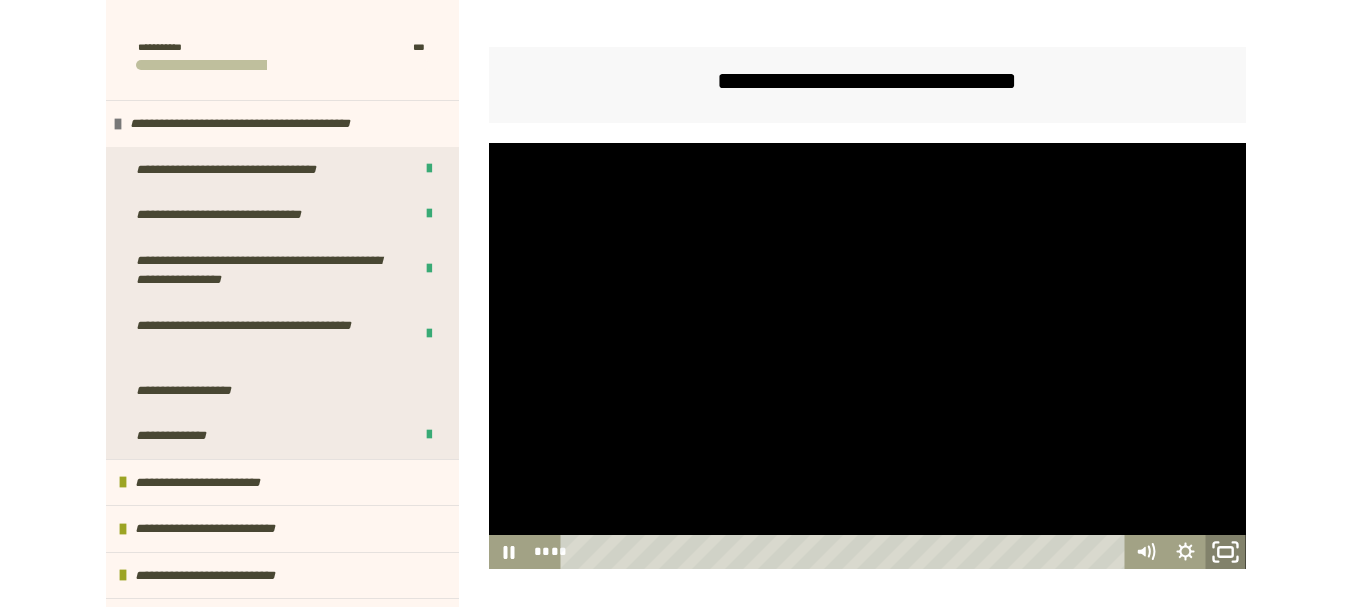 click 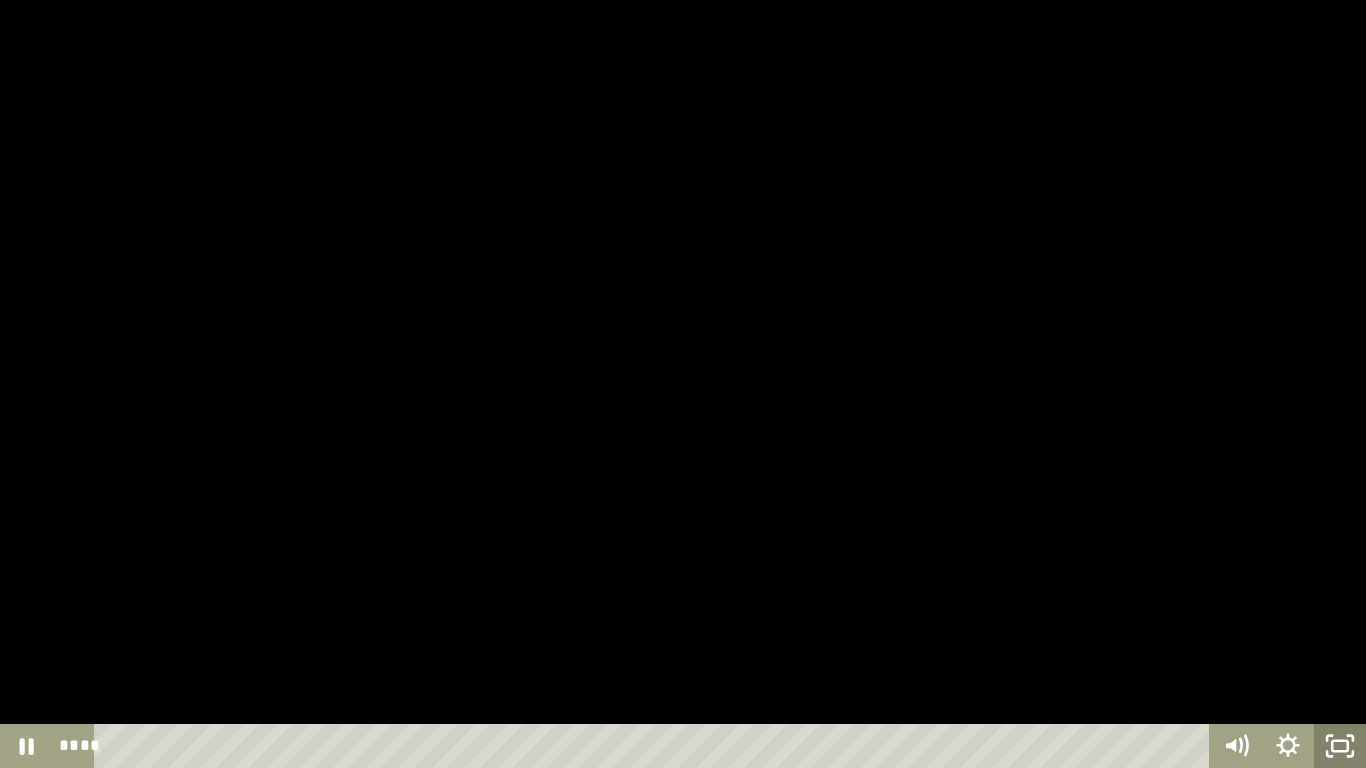 click 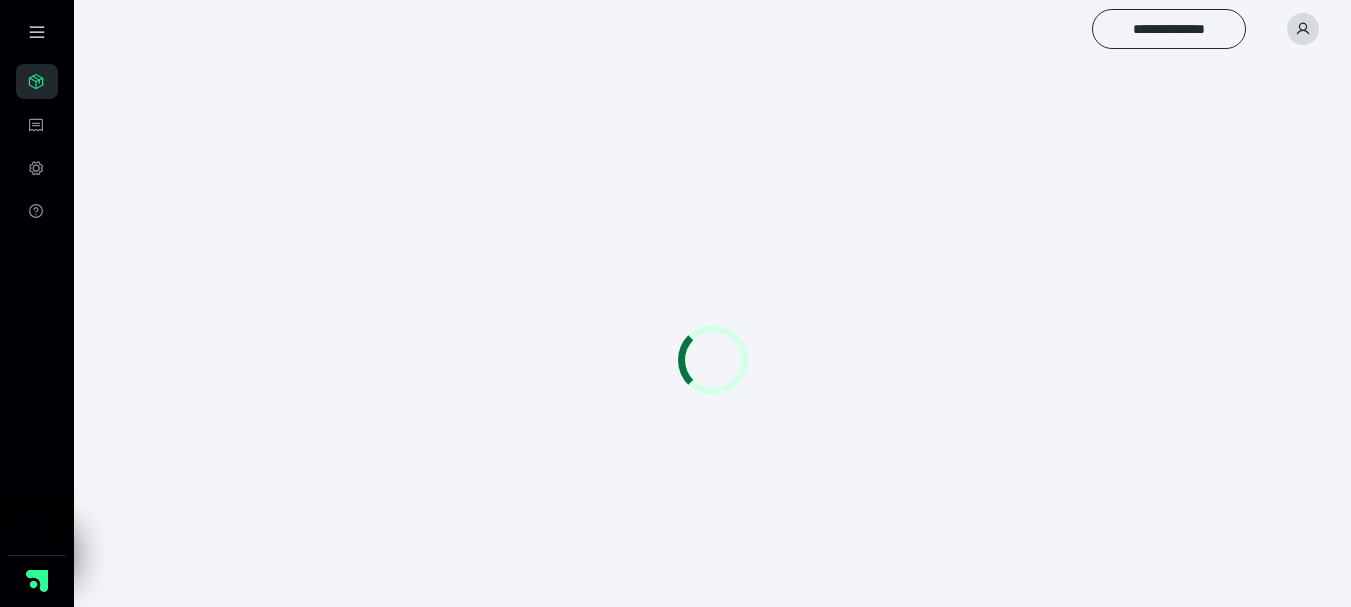 scroll, scrollTop: 0, scrollLeft: 0, axis: both 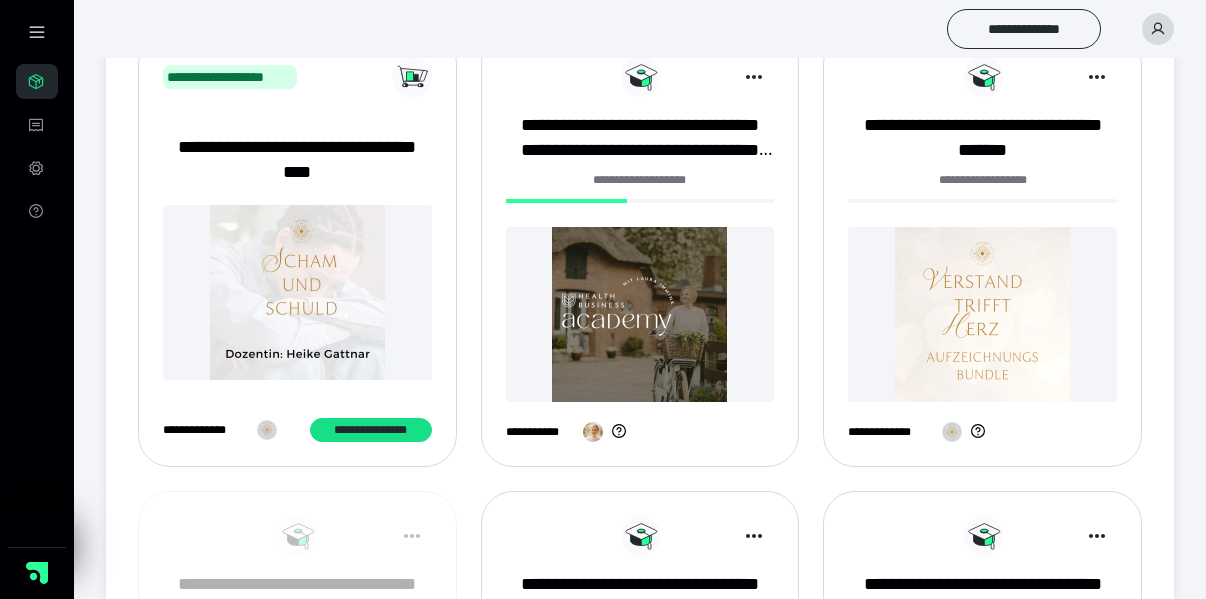 click at bounding box center [640, 314] 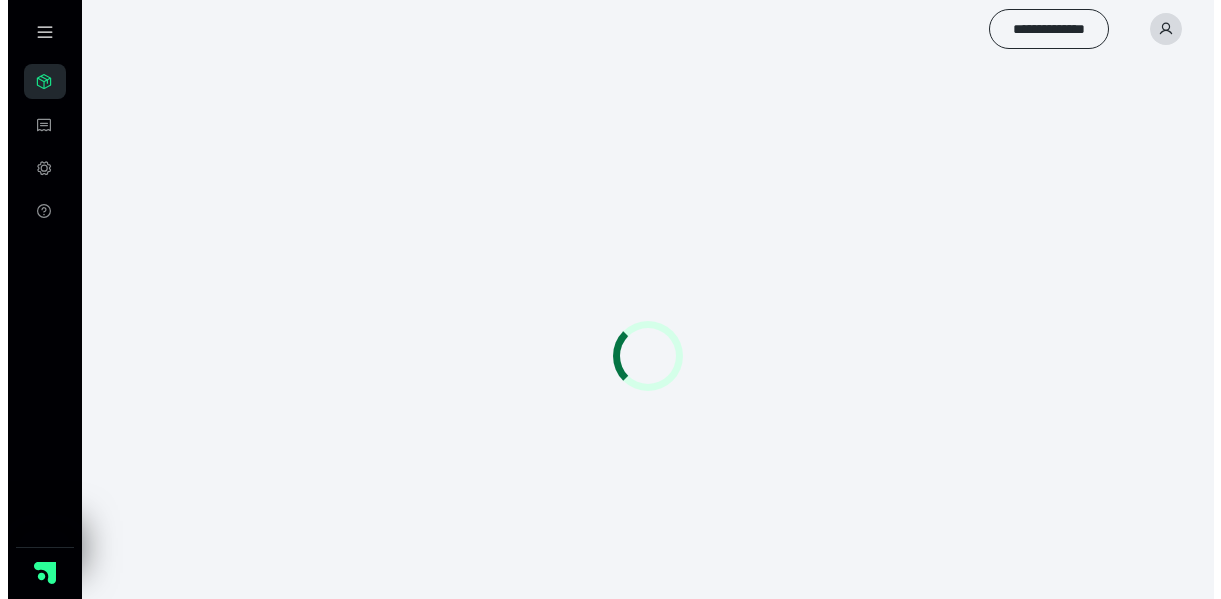 scroll, scrollTop: 0, scrollLeft: 0, axis: both 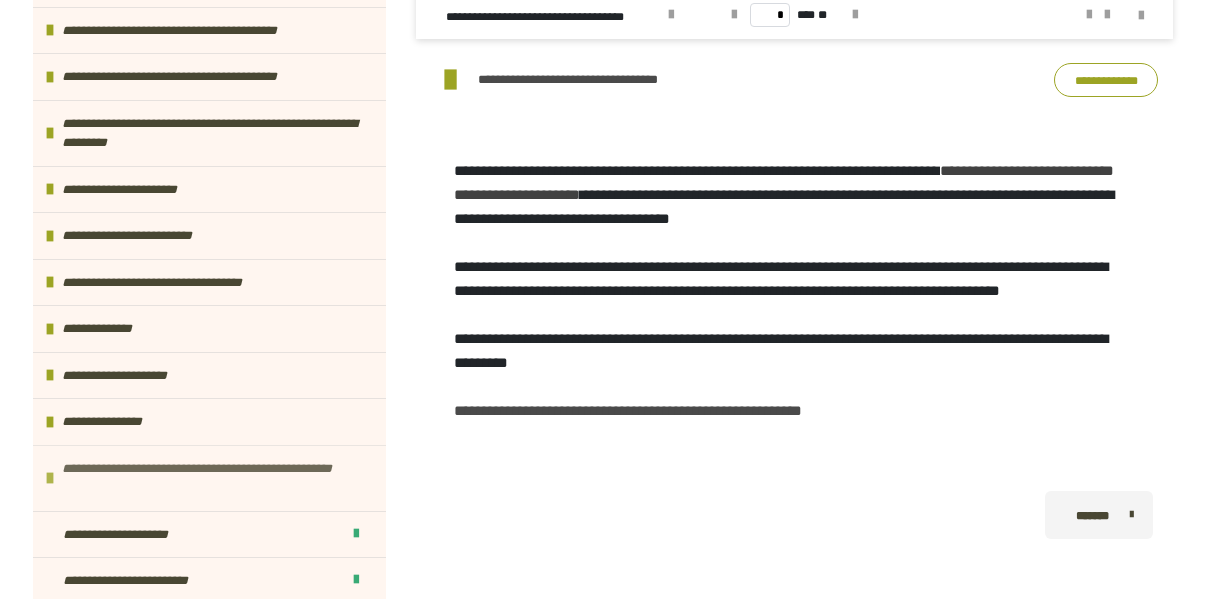 click on "**********" at bounding box center (211, 478) 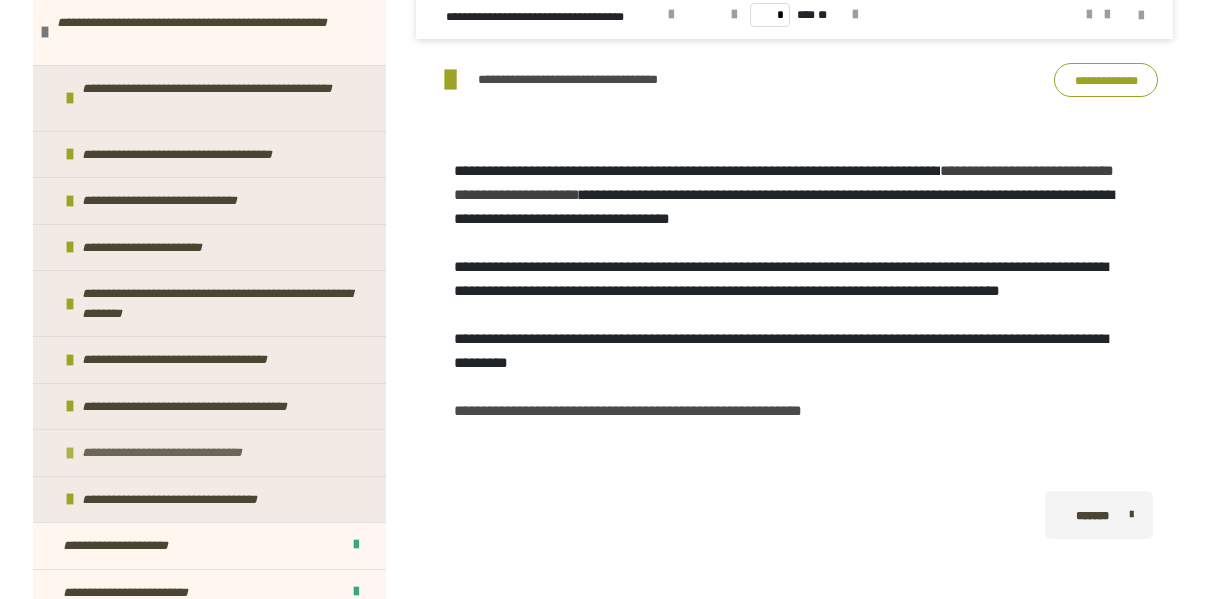 scroll, scrollTop: 1095, scrollLeft: 0, axis: vertical 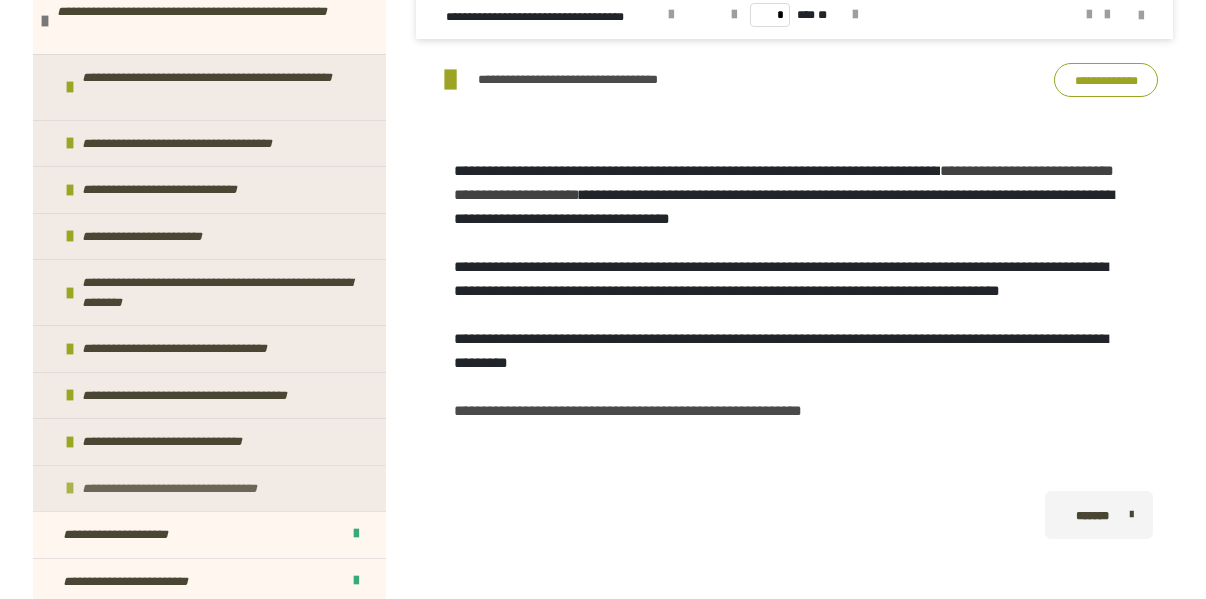 click on "**********" at bounding box center (196, 489) 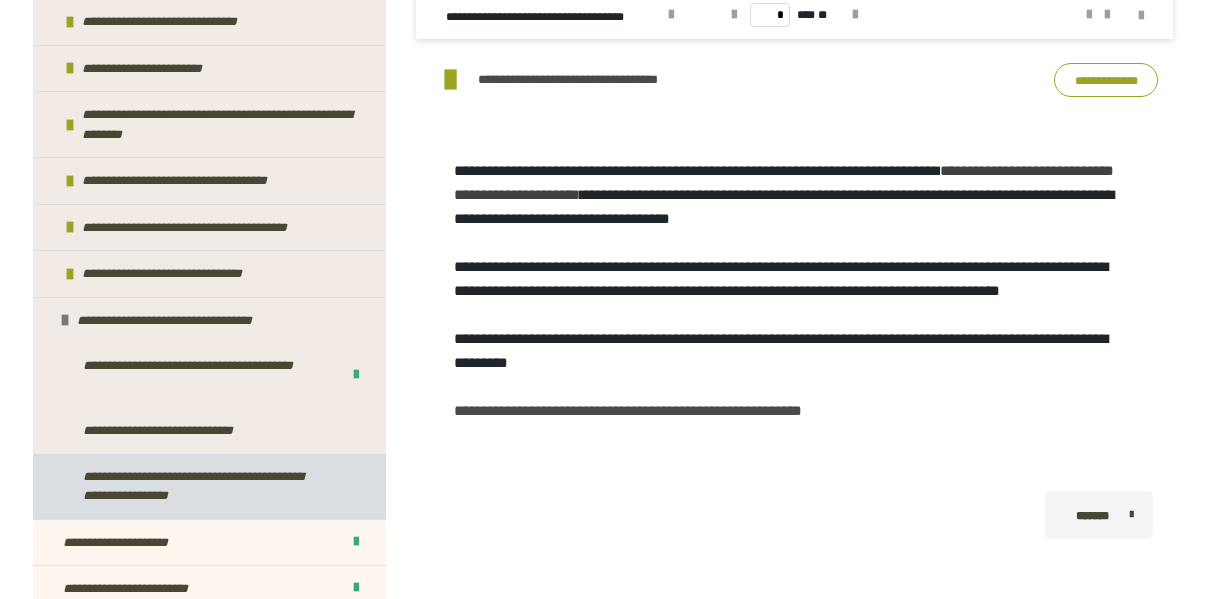scroll, scrollTop: 1271, scrollLeft: 0, axis: vertical 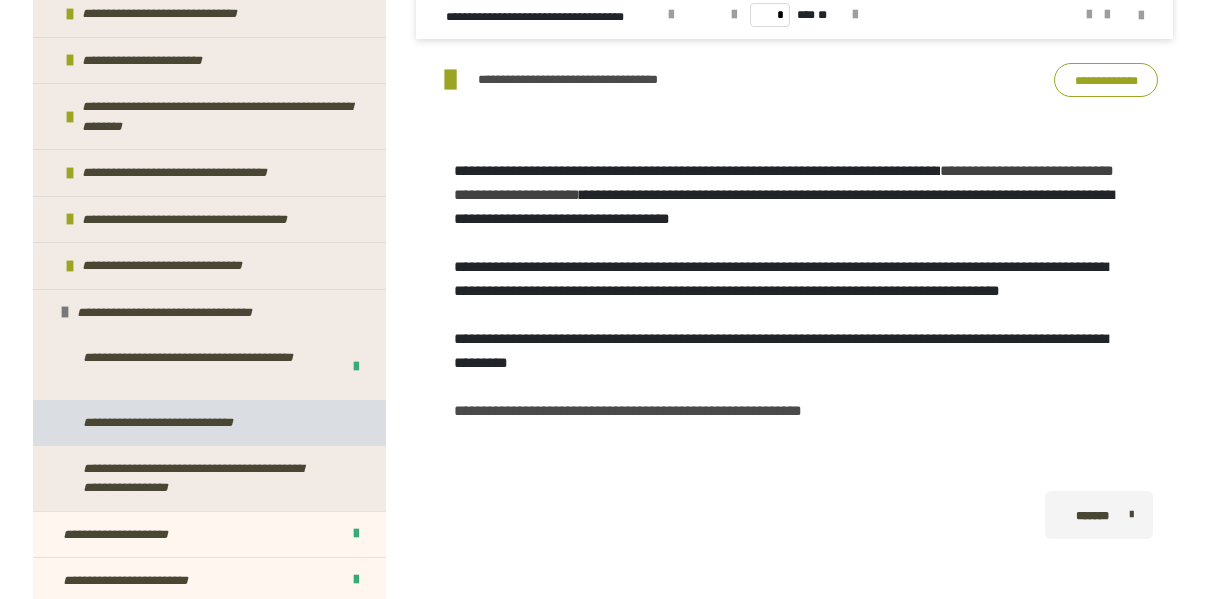 click on "**********" at bounding box center [177, 423] 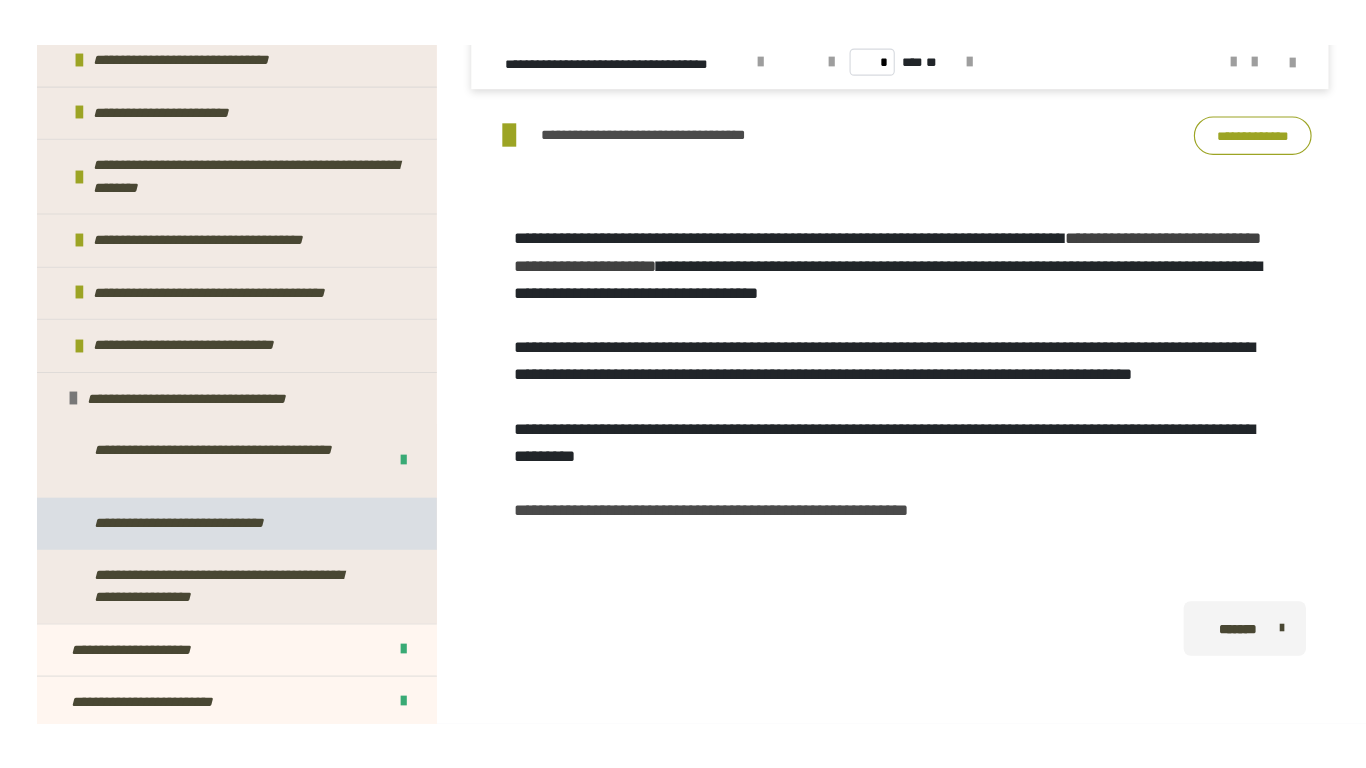 scroll, scrollTop: 318, scrollLeft: 0, axis: vertical 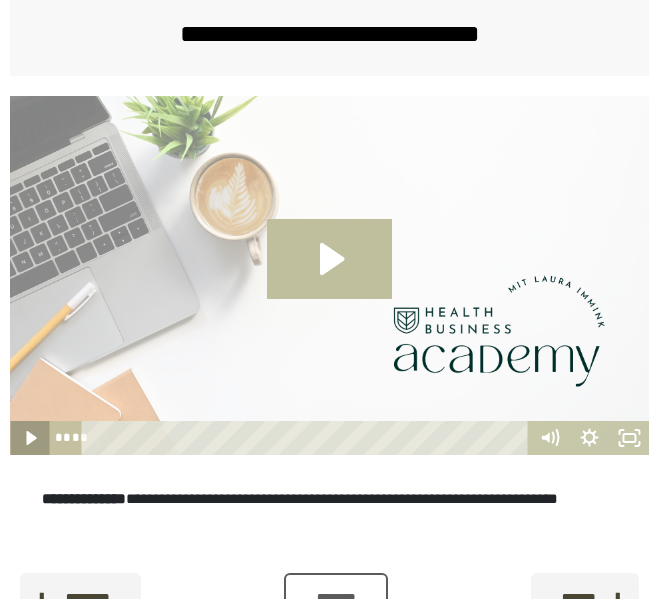 click 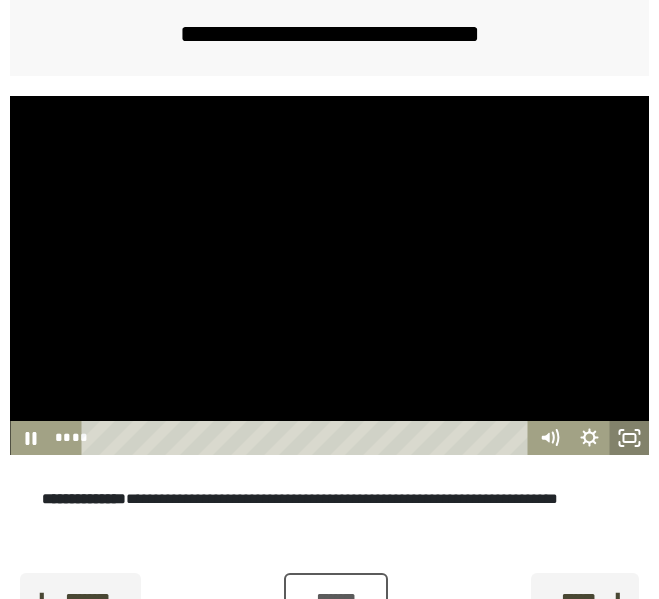 click 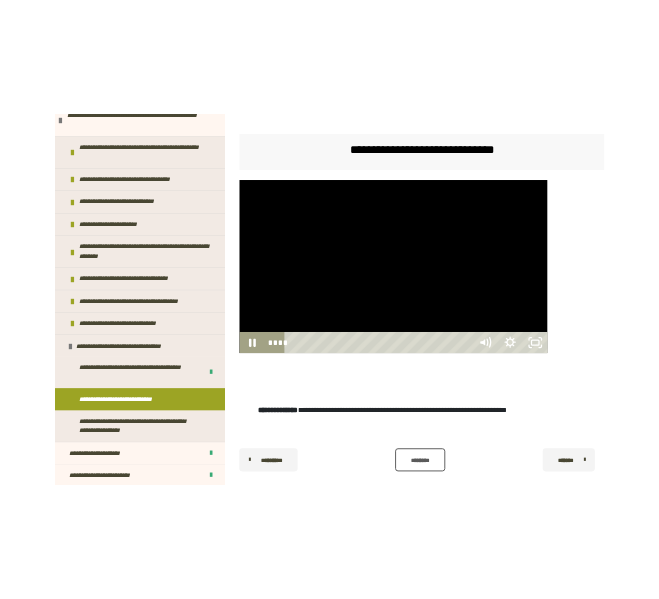scroll, scrollTop: 1102, scrollLeft: 0, axis: vertical 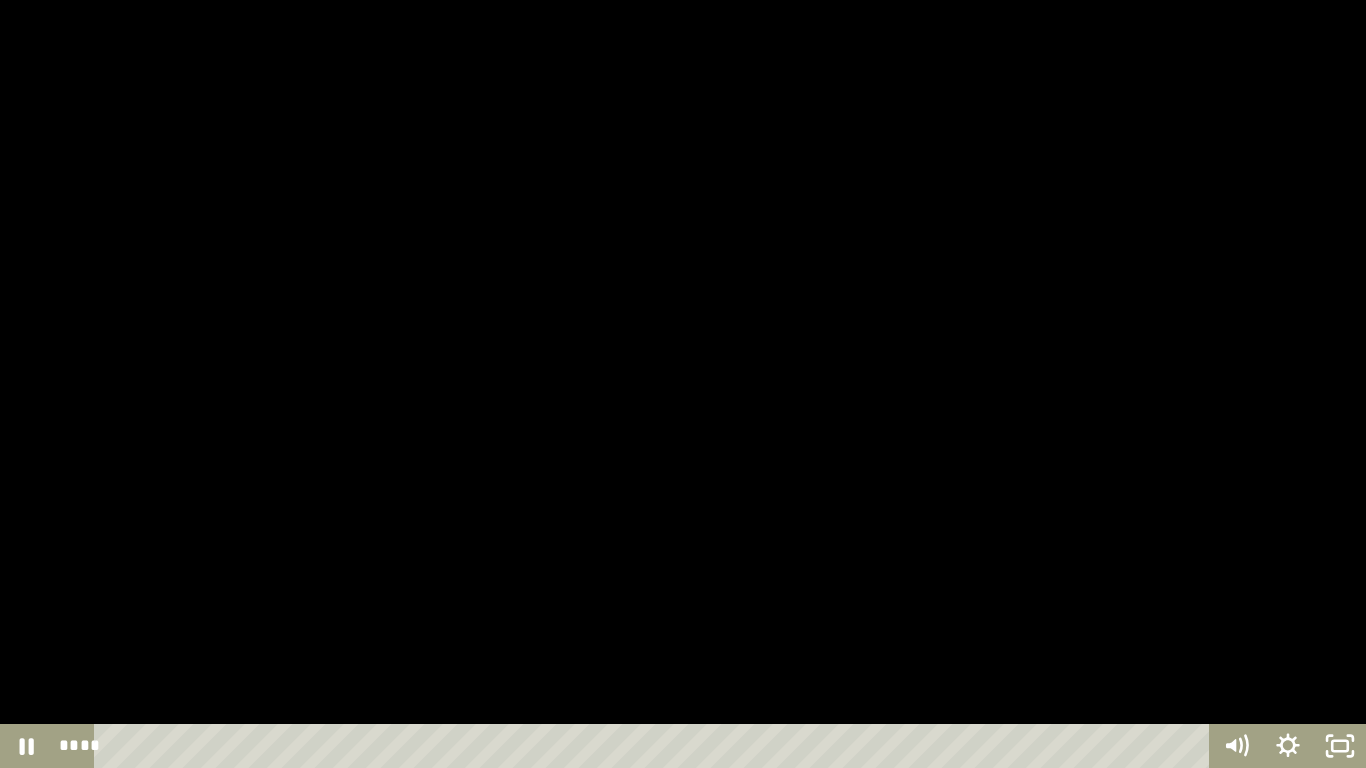 click at bounding box center (683, 384) 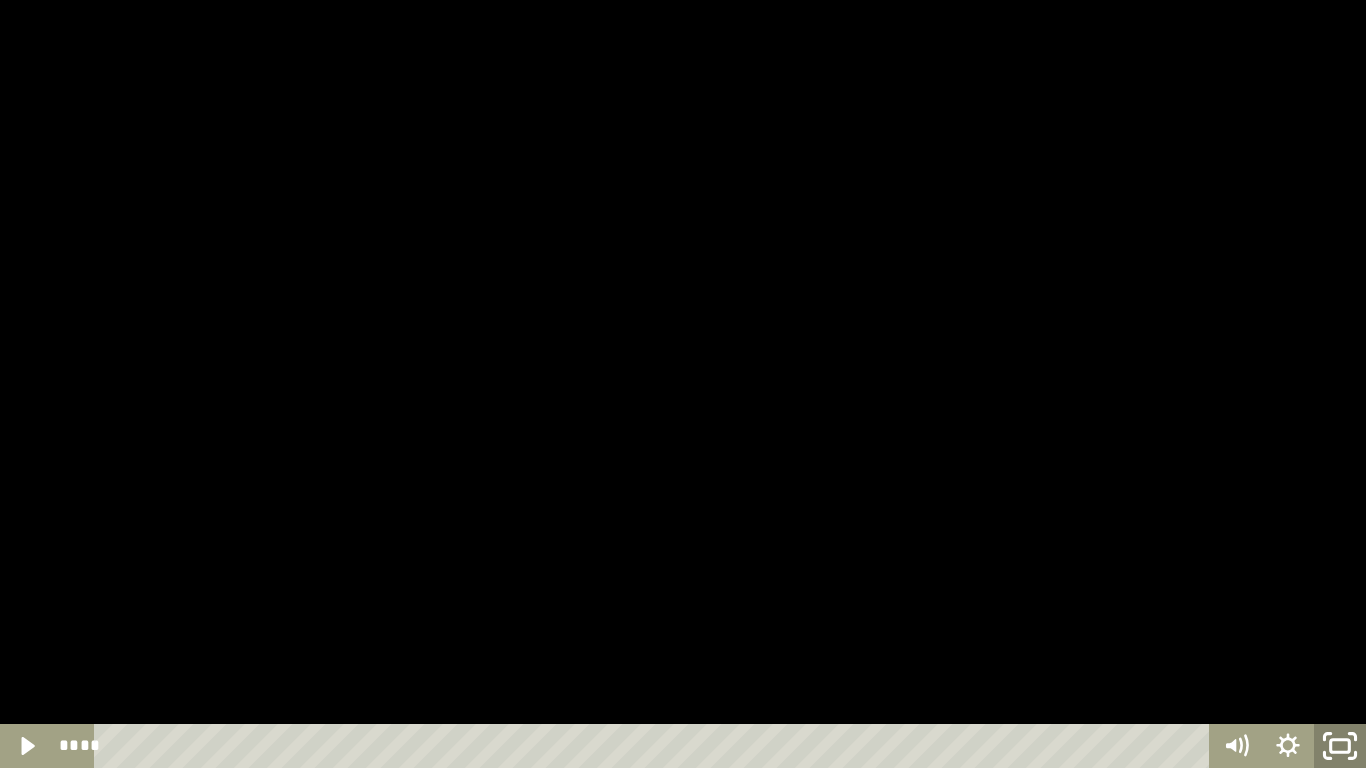 click 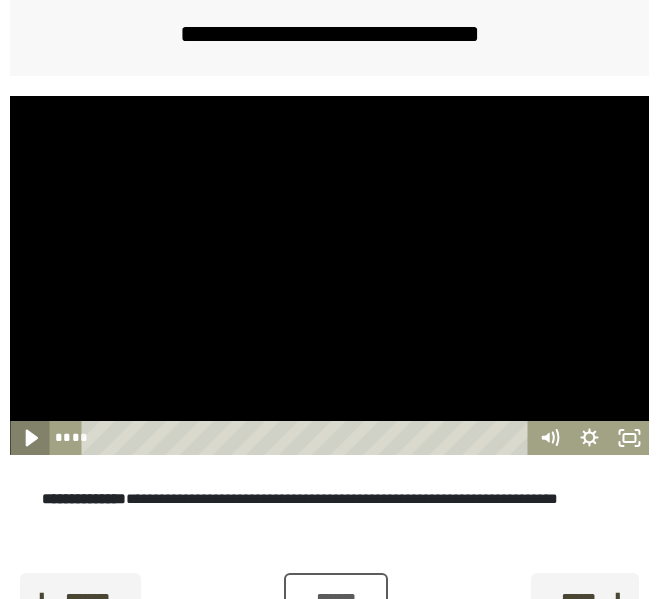 click 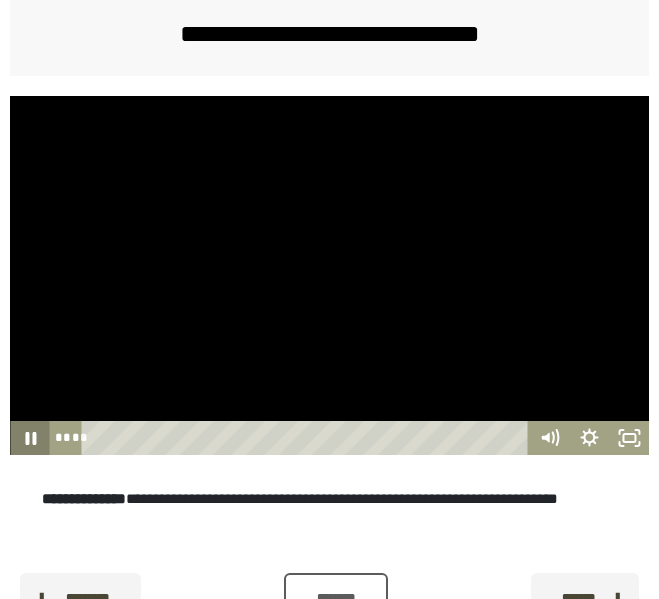 click 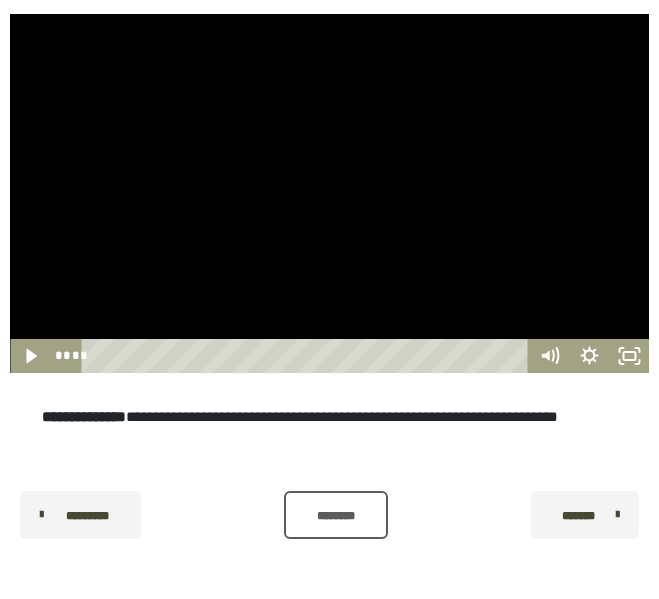 scroll, scrollTop: 418, scrollLeft: 0, axis: vertical 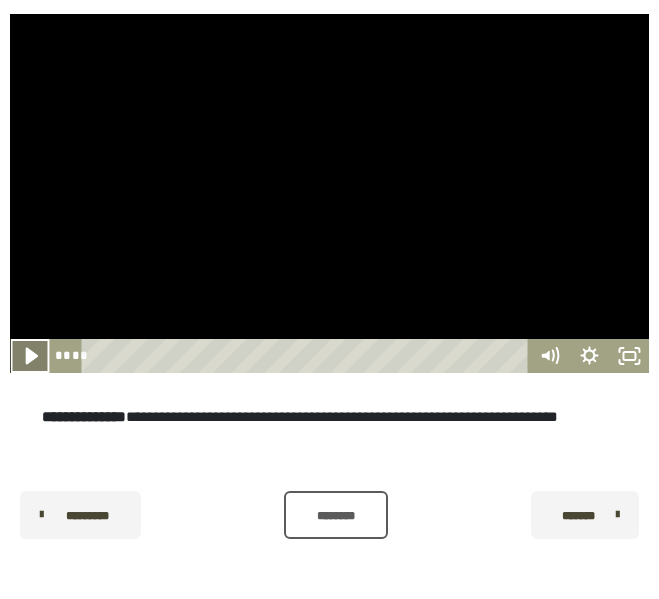 click 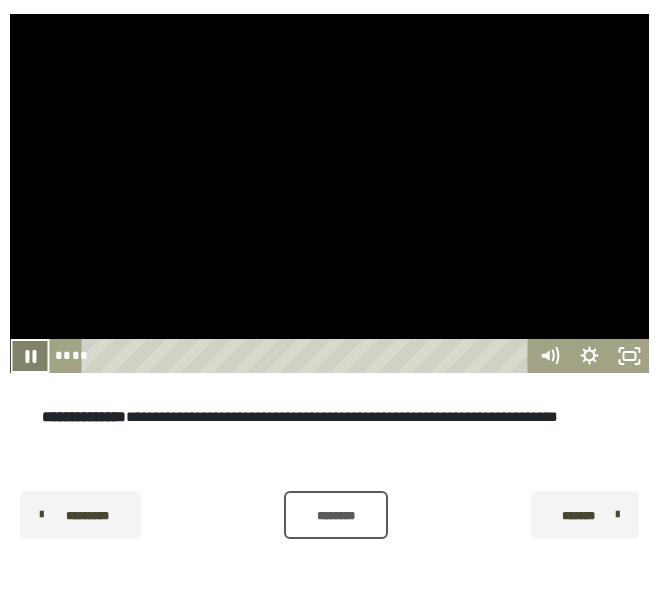 click 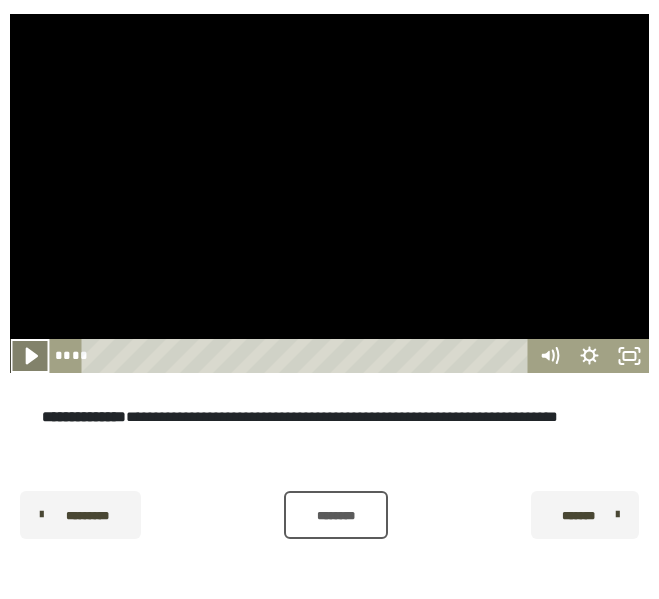 click 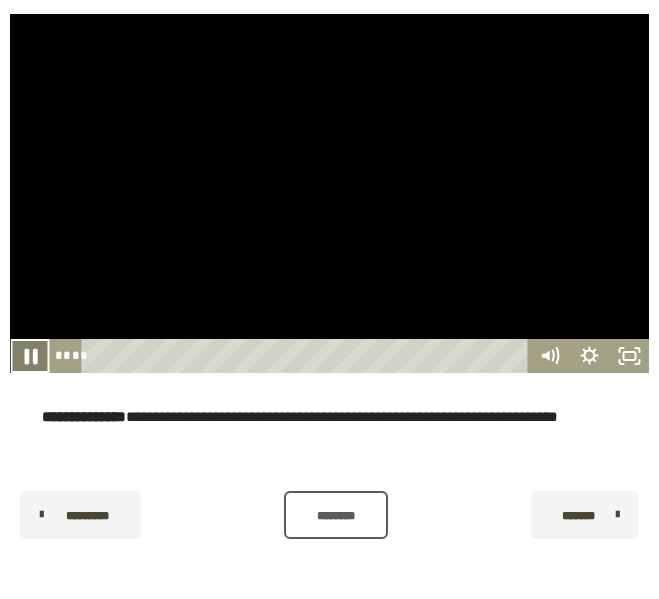 click 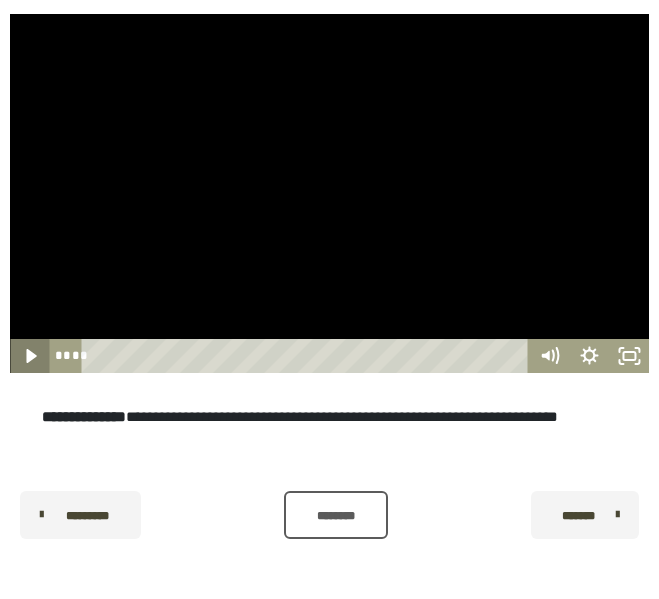 click 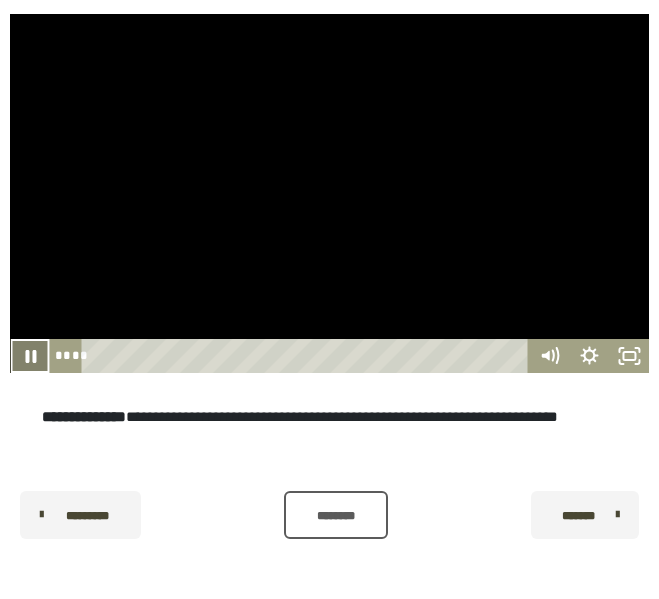 click 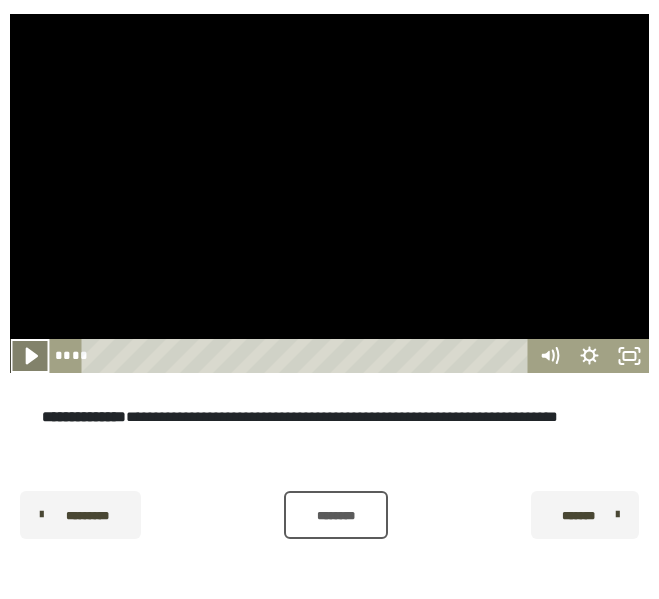 click 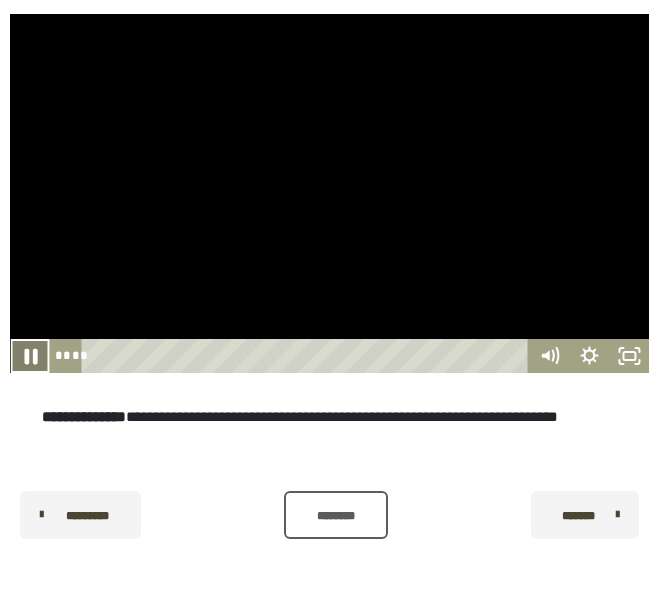click 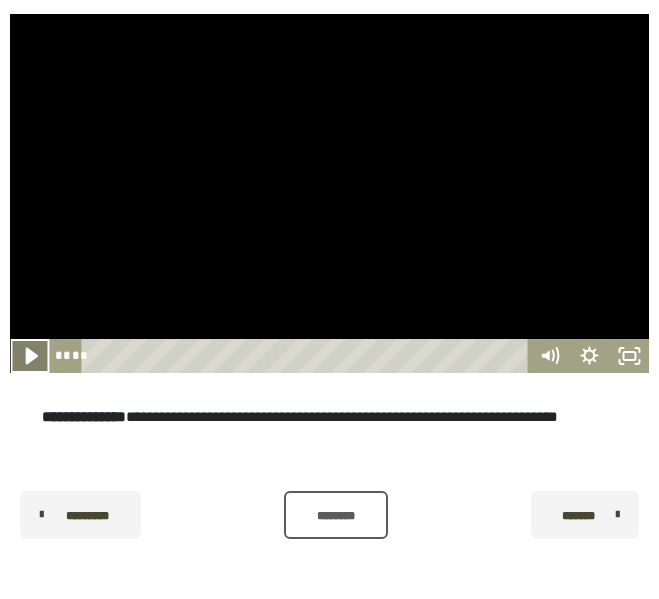 click 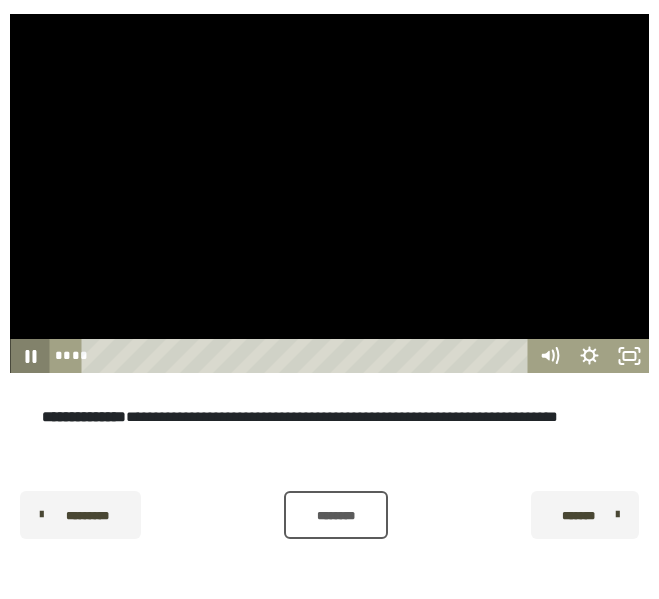 click 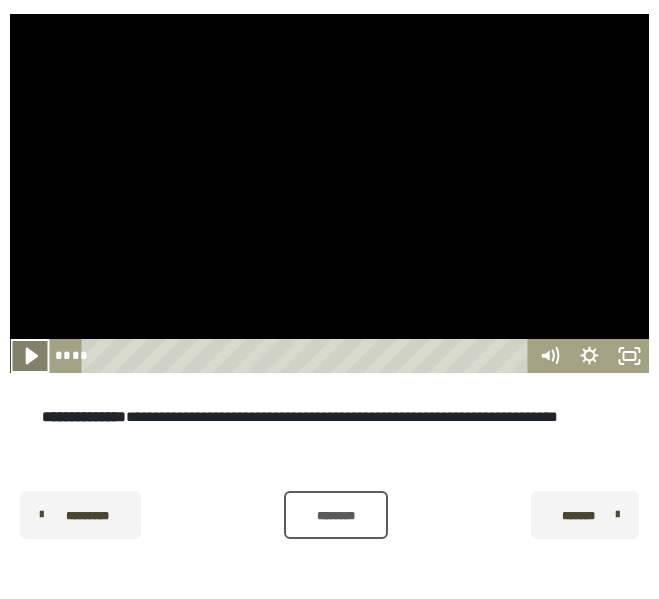 click 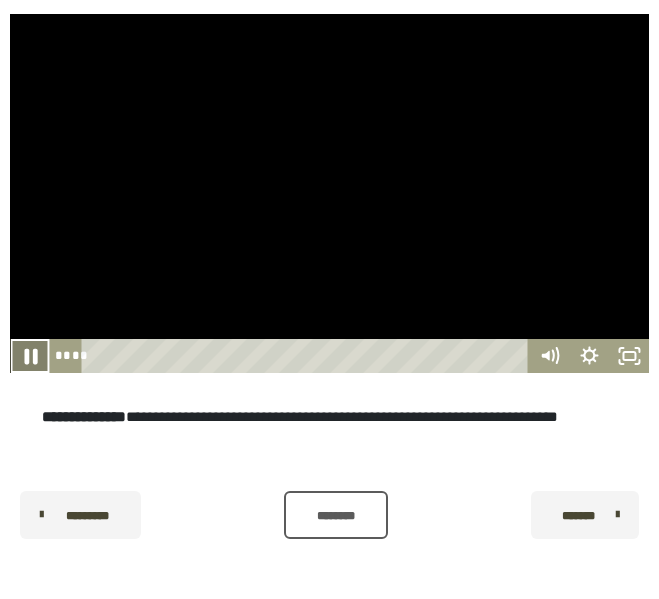 click 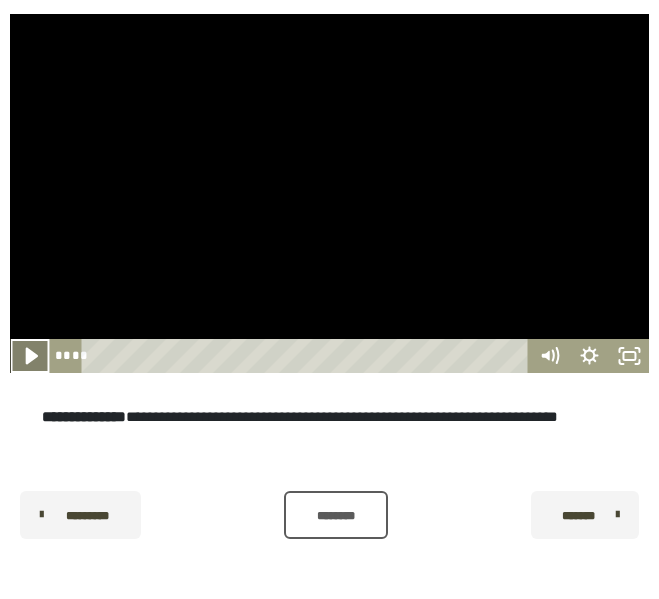 click 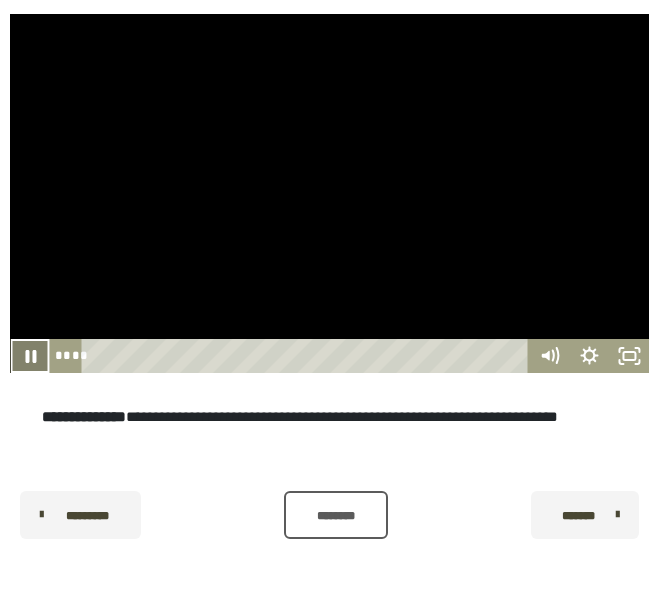 click 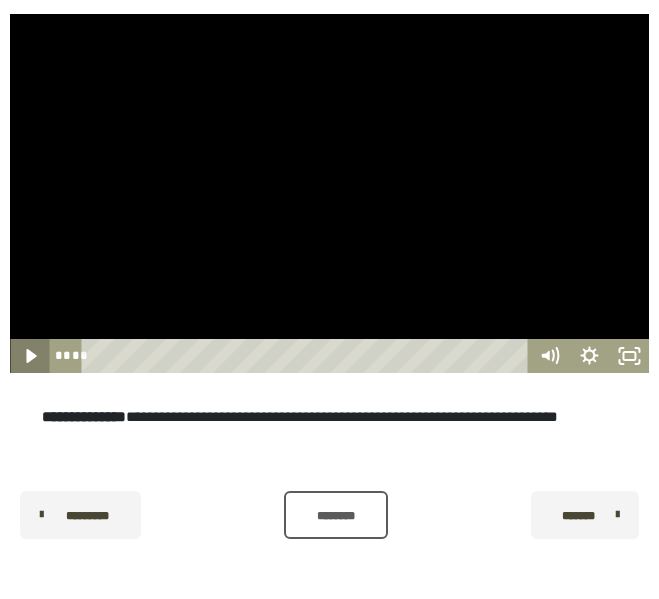 click 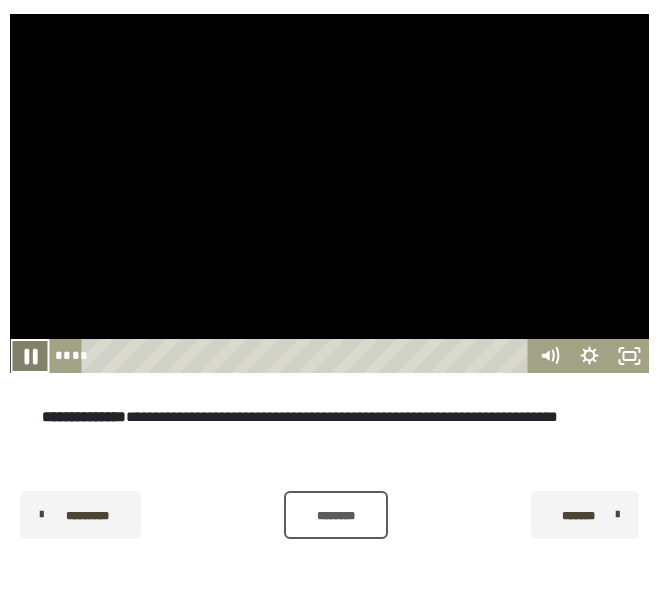 click 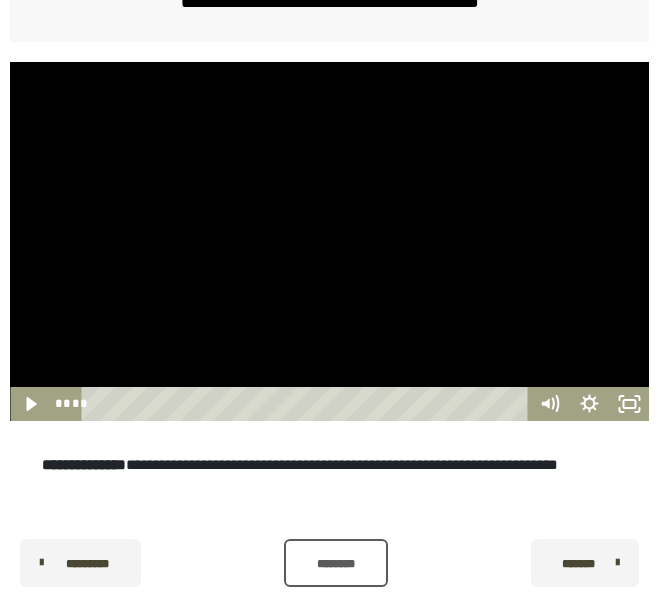 scroll, scrollTop: 318, scrollLeft: 0, axis: vertical 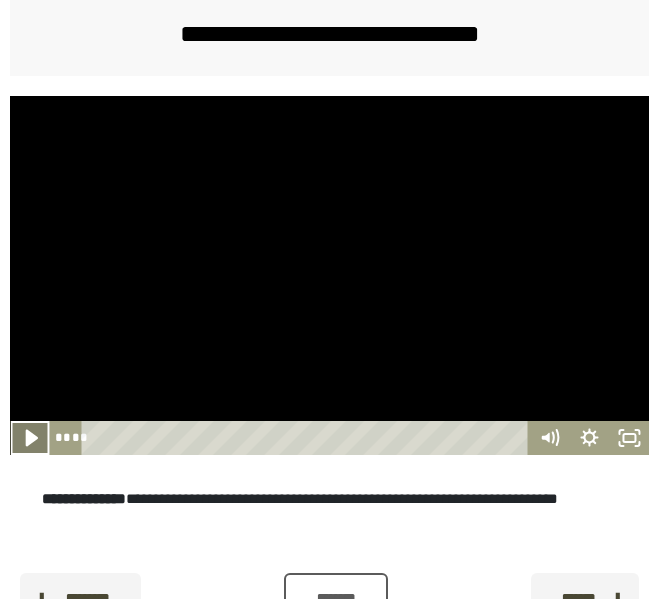 click 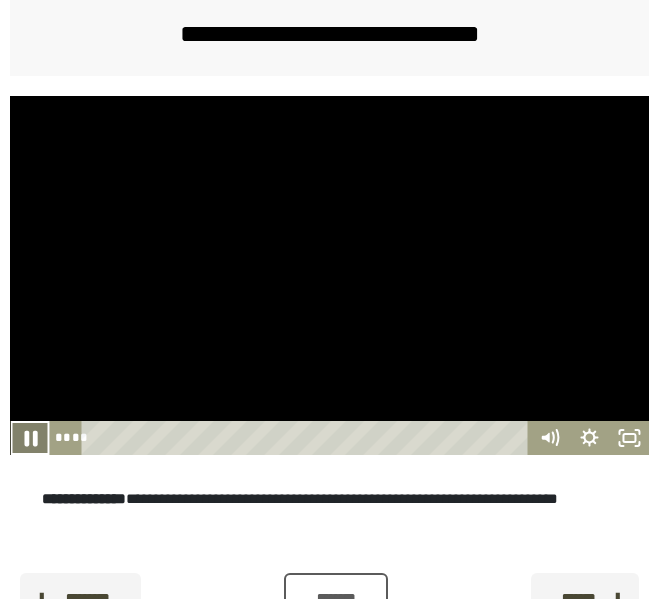 click 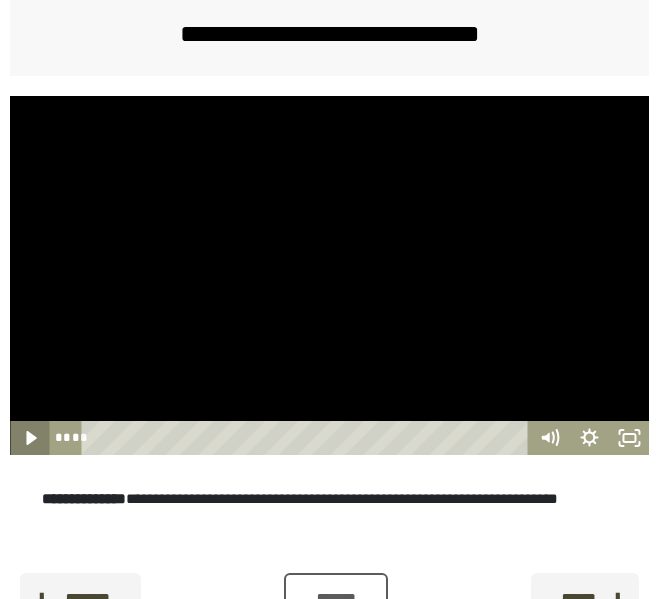 click 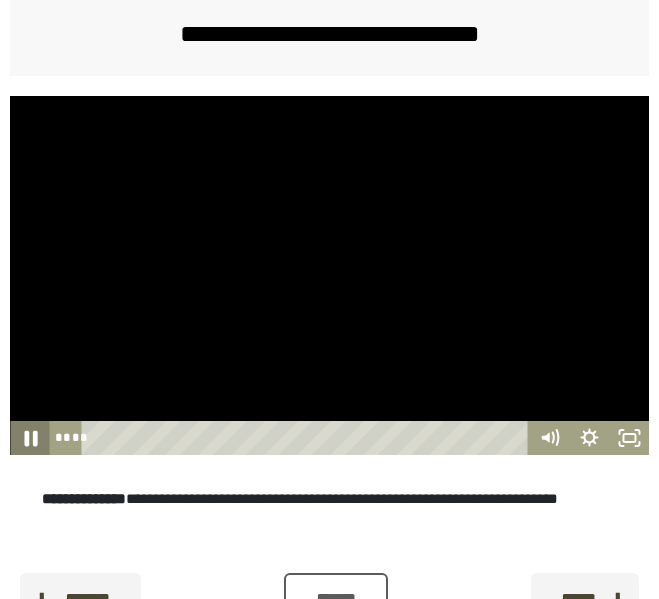 click 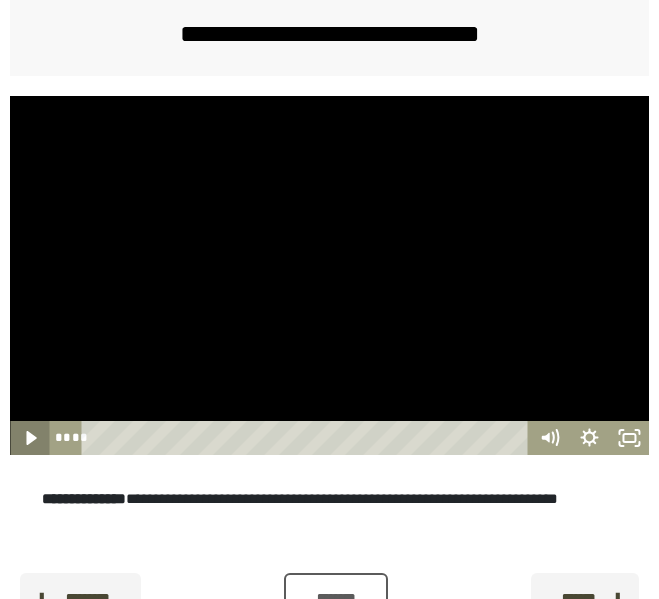 click 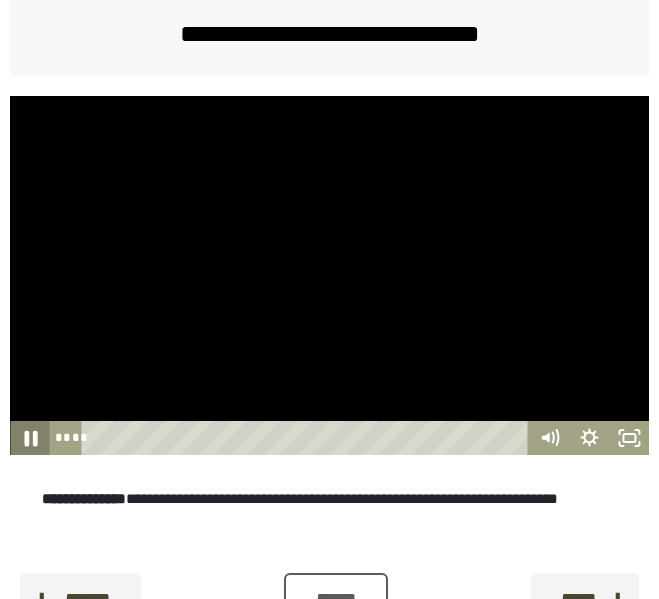click 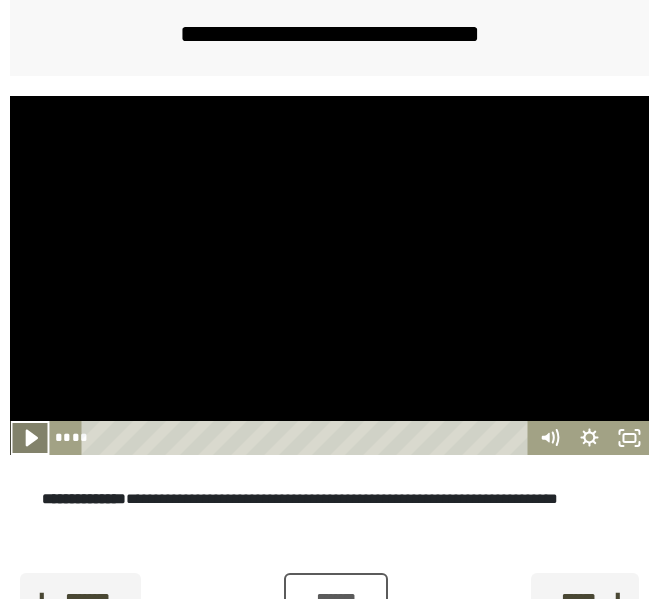click 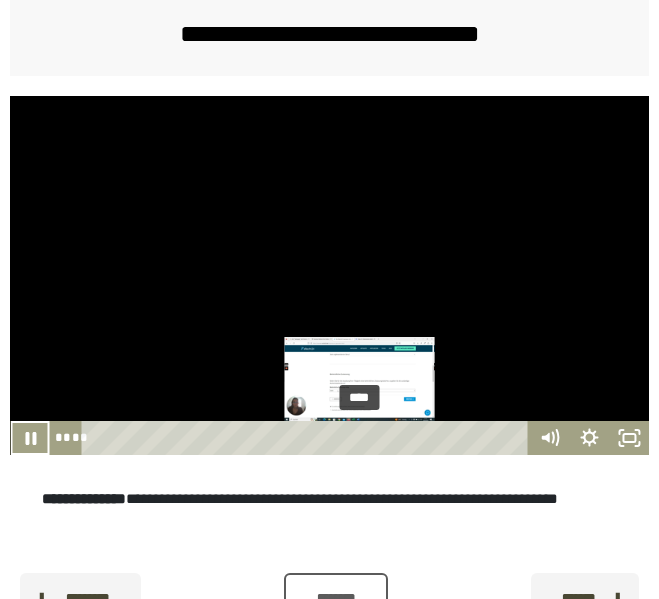 click on "****" at bounding box center [307, 438] 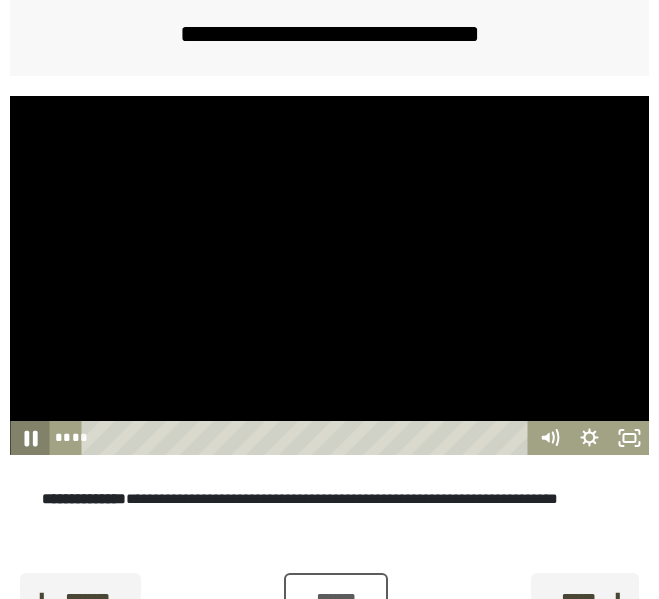 click 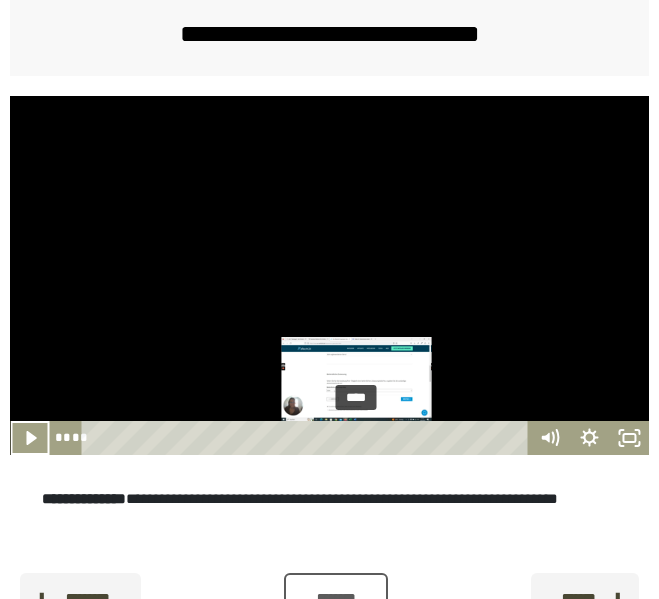 click on "****" at bounding box center [307, 438] 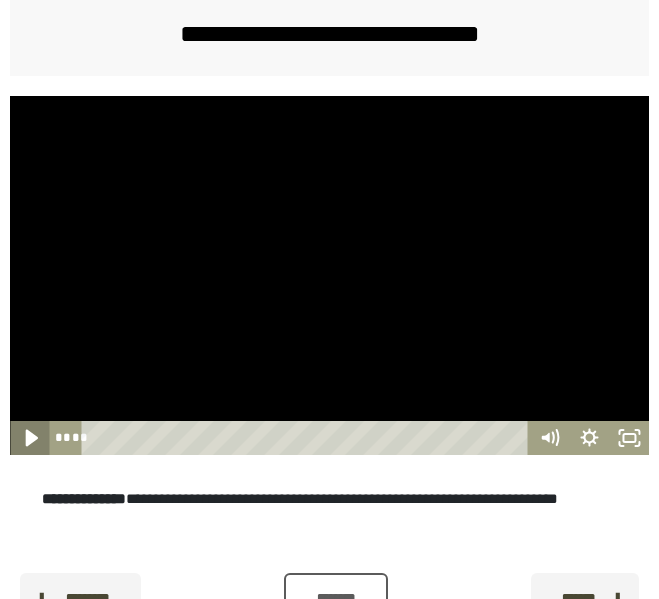 click 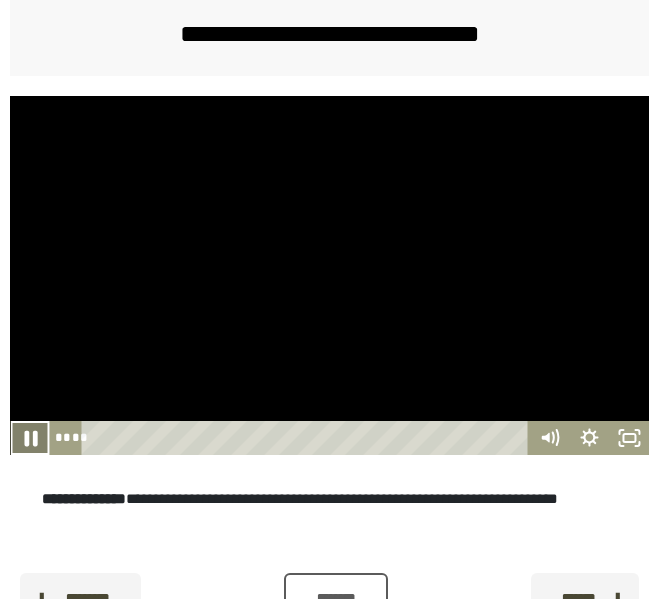 click 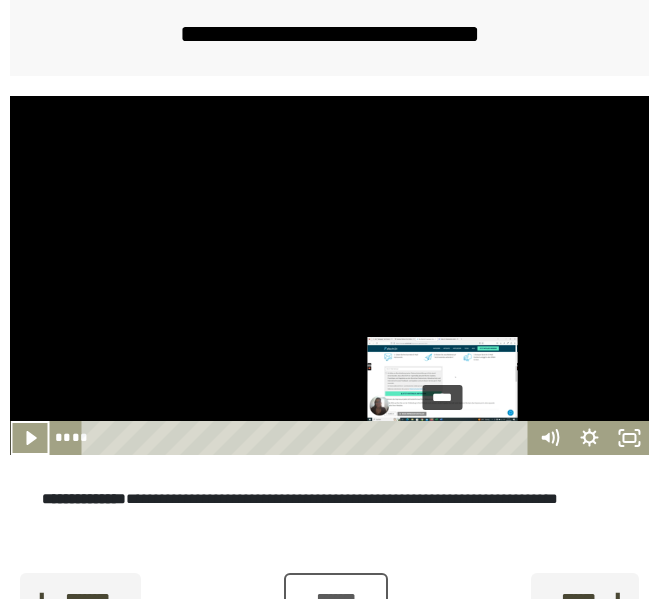 click on "****" at bounding box center [307, 438] 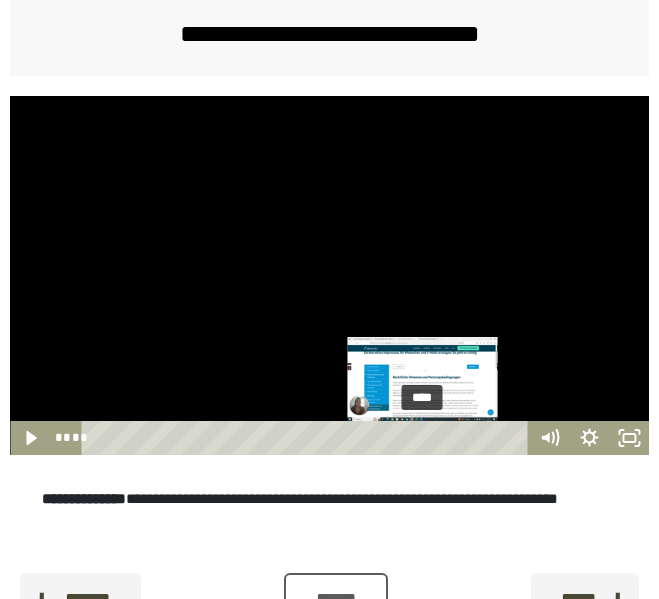 click on "****" at bounding box center [307, 438] 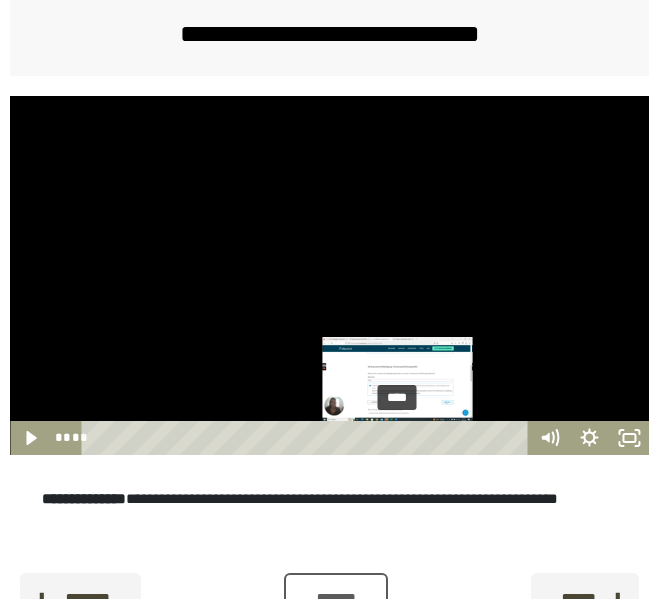 click on "****" at bounding box center [307, 438] 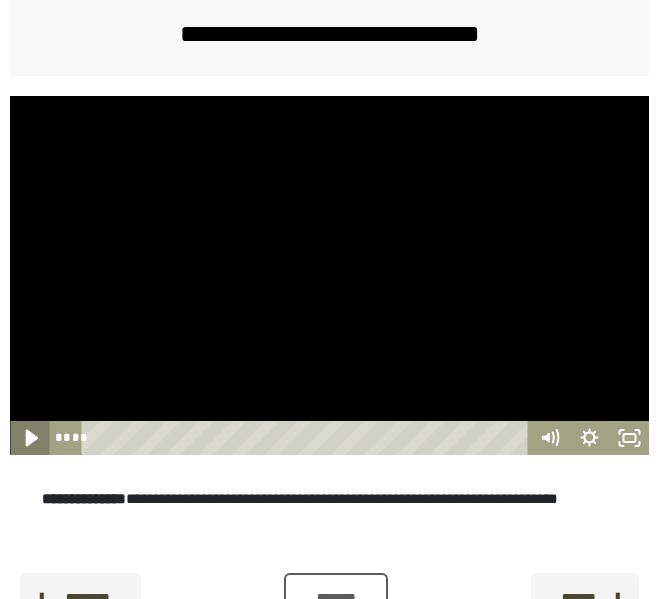 click 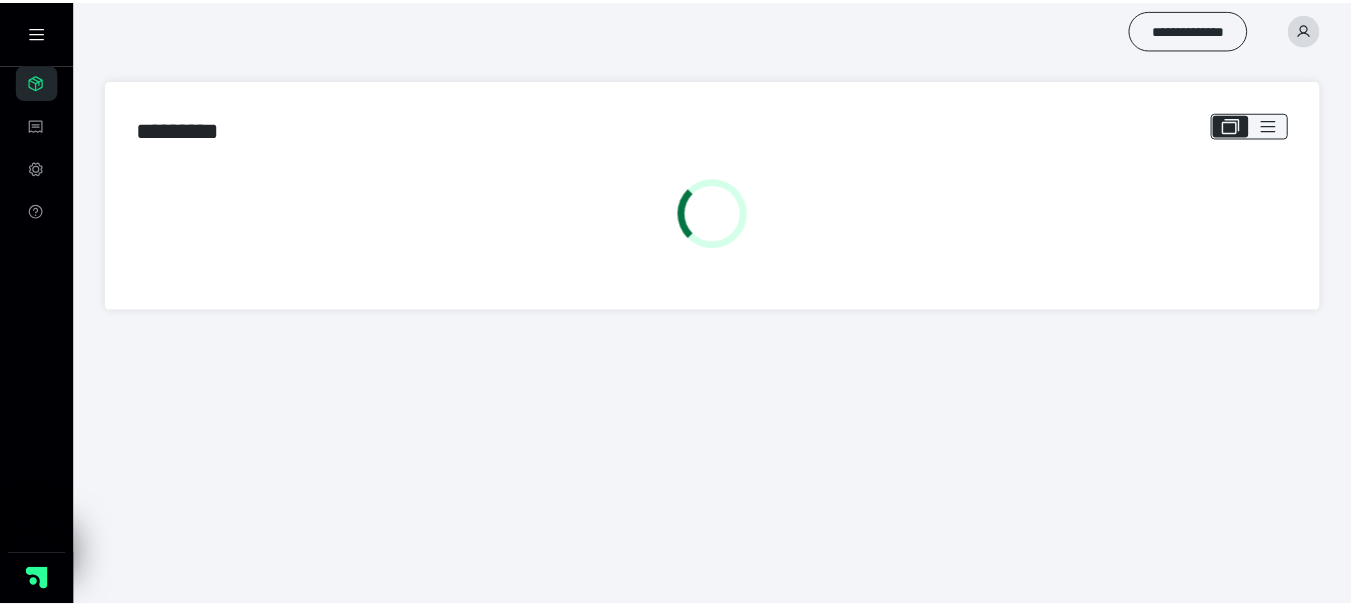 scroll, scrollTop: 0, scrollLeft: 0, axis: both 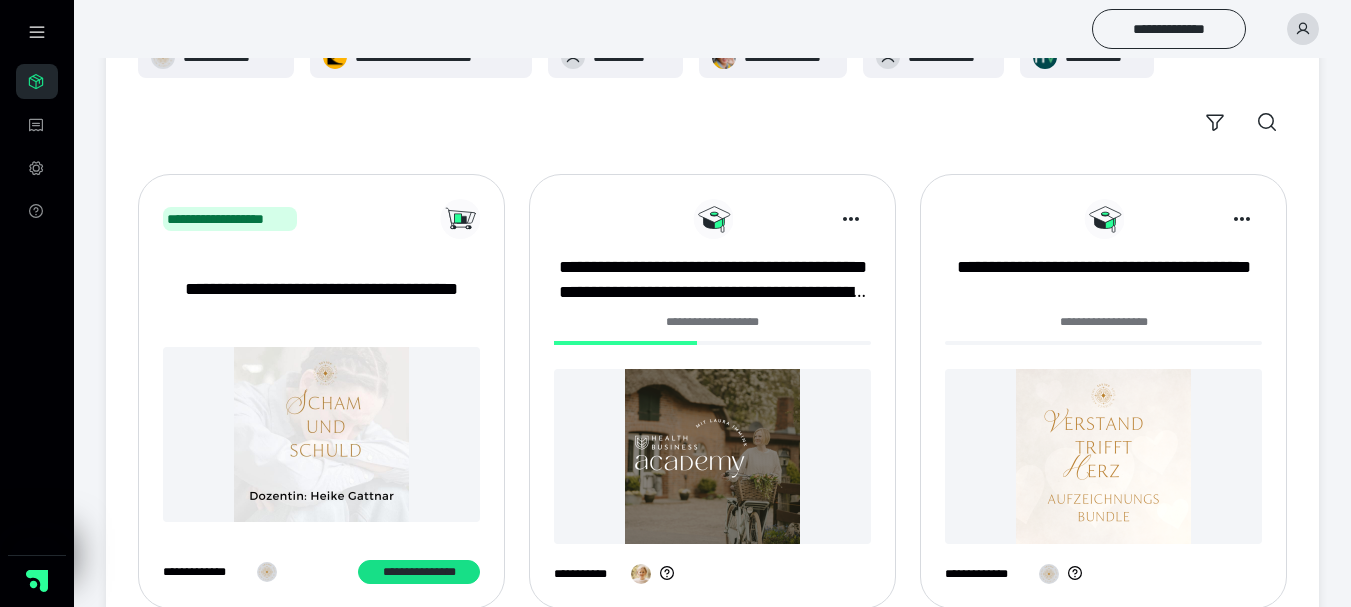 click on "**********" at bounding box center [712, 399] 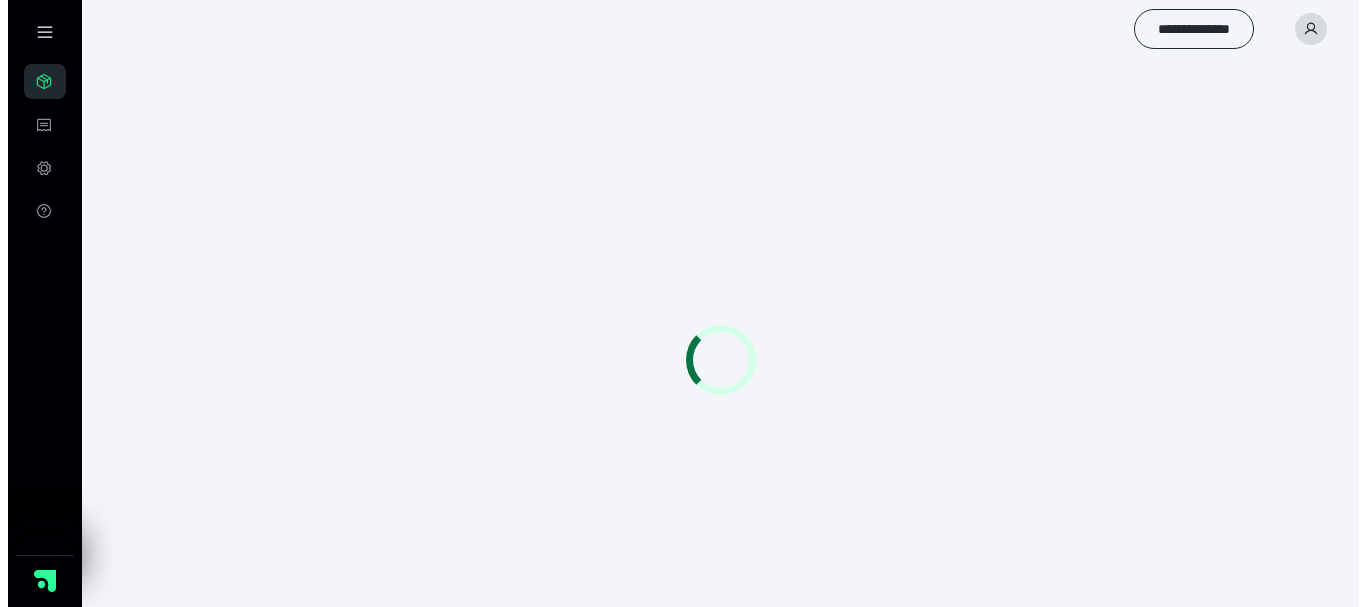 scroll, scrollTop: 0, scrollLeft: 0, axis: both 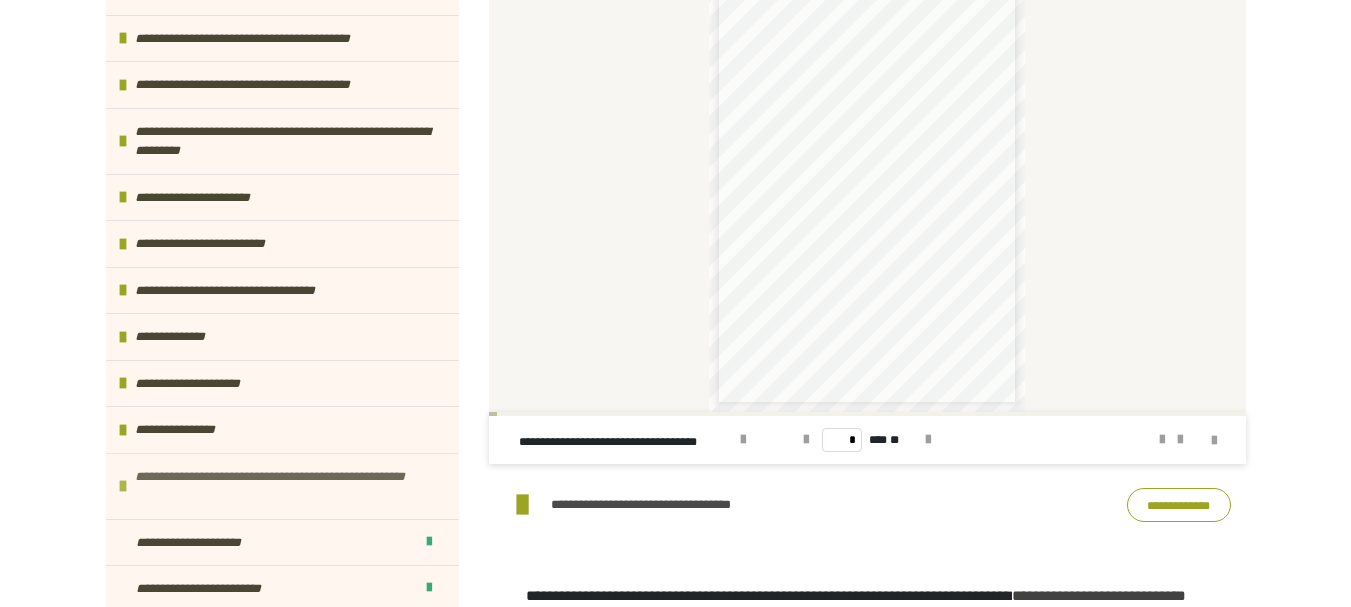 click on "**********" at bounding box center (284, 486) 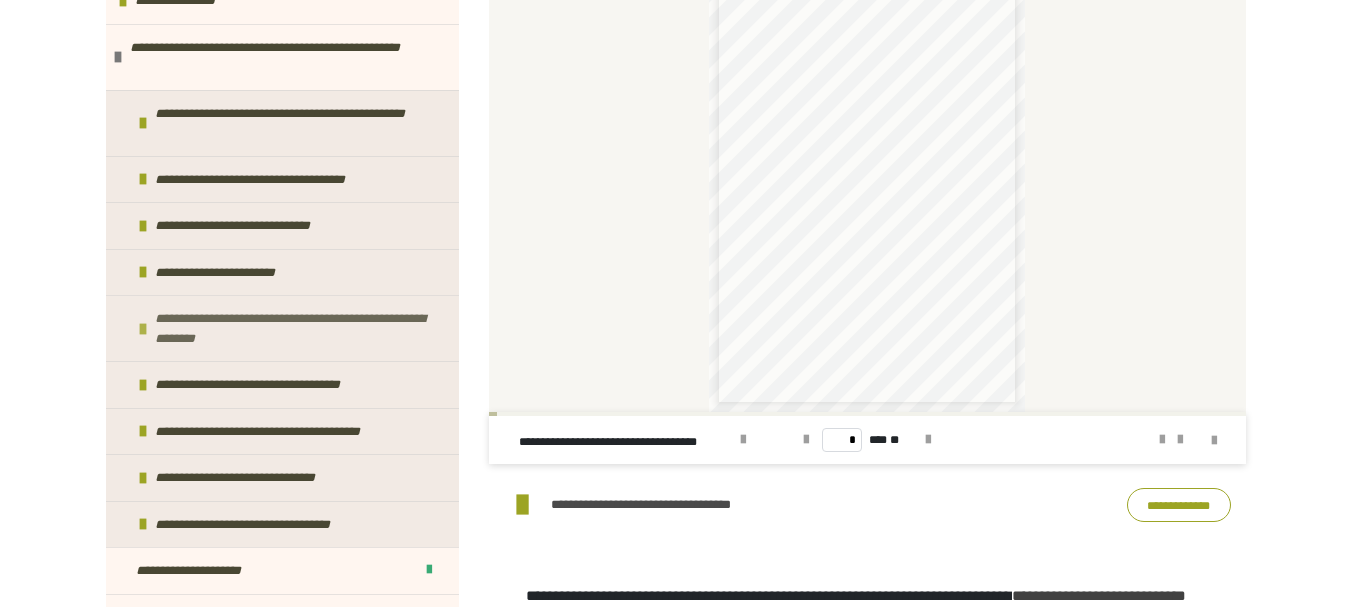 scroll, scrollTop: 1087, scrollLeft: 0, axis: vertical 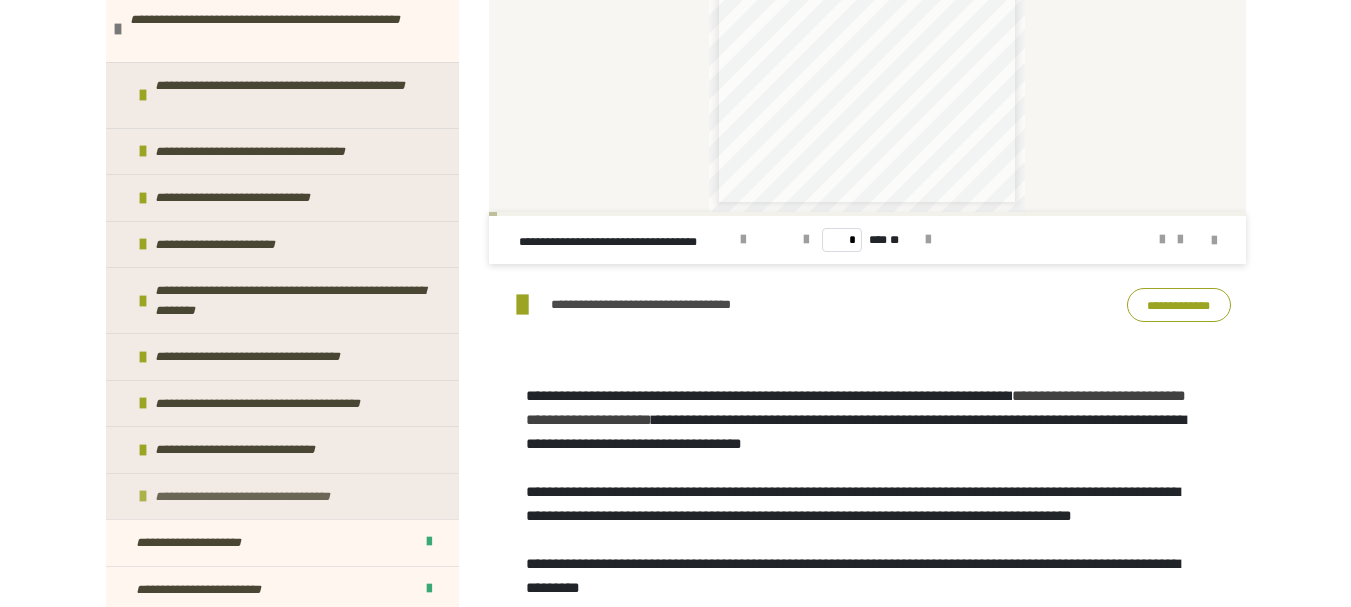 click on "**********" at bounding box center [269, 497] 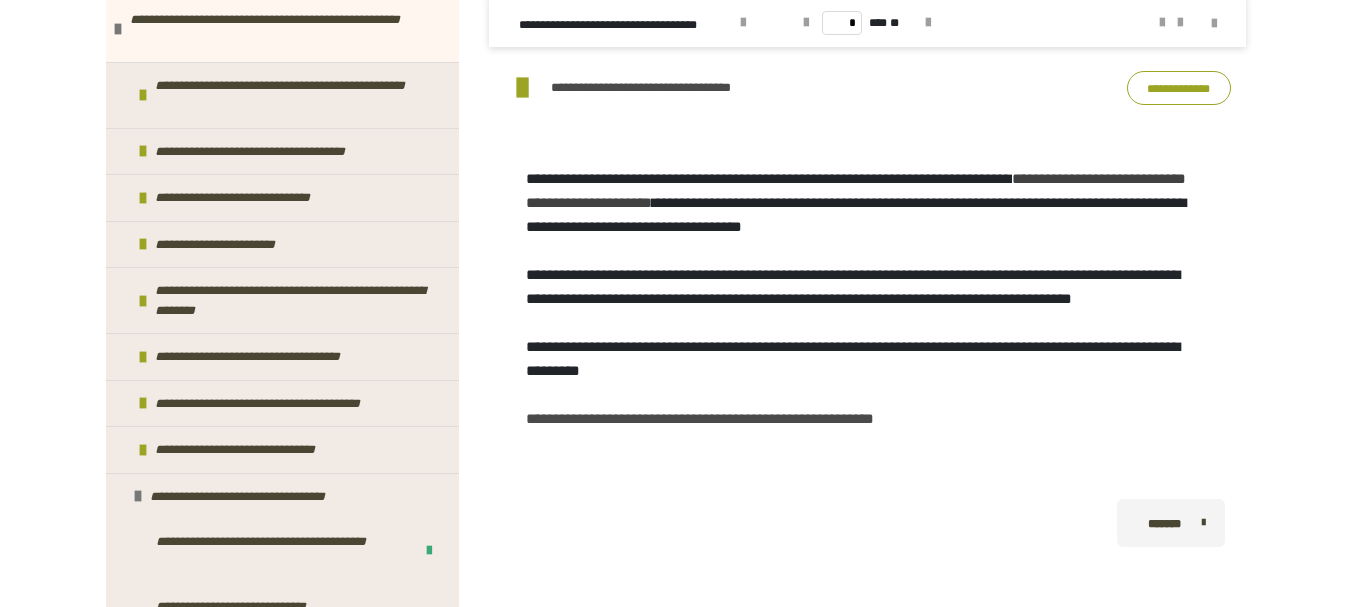scroll, scrollTop: 1866, scrollLeft: 0, axis: vertical 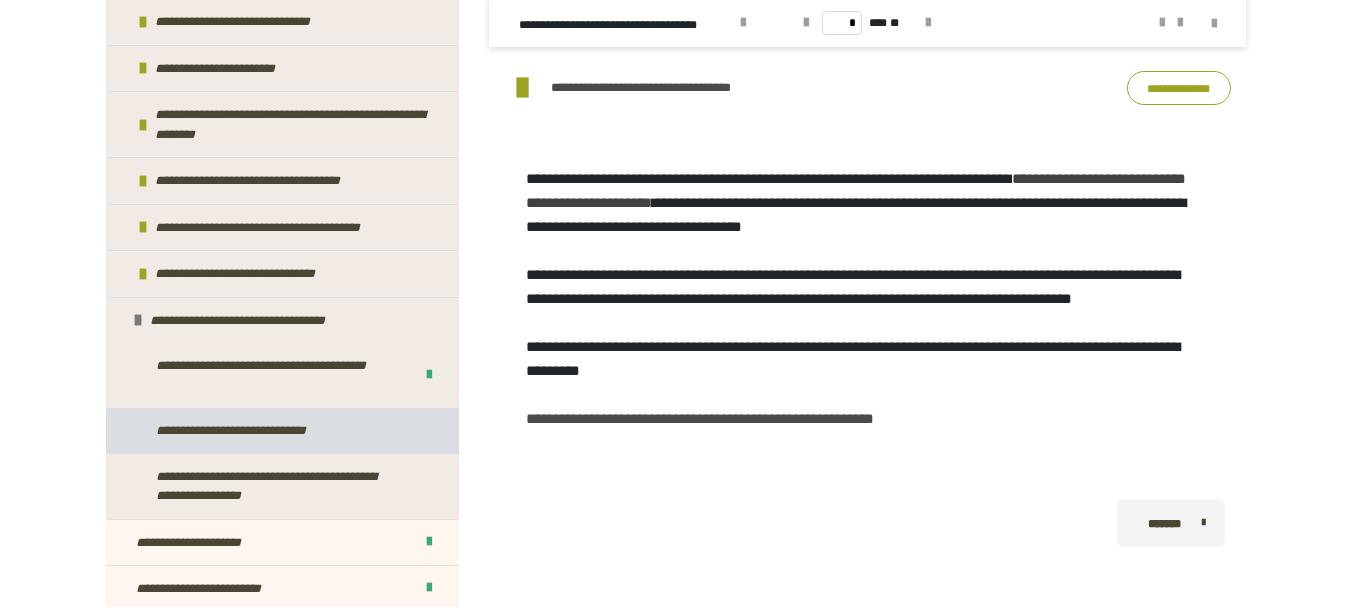click on "**********" at bounding box center (250, 431) 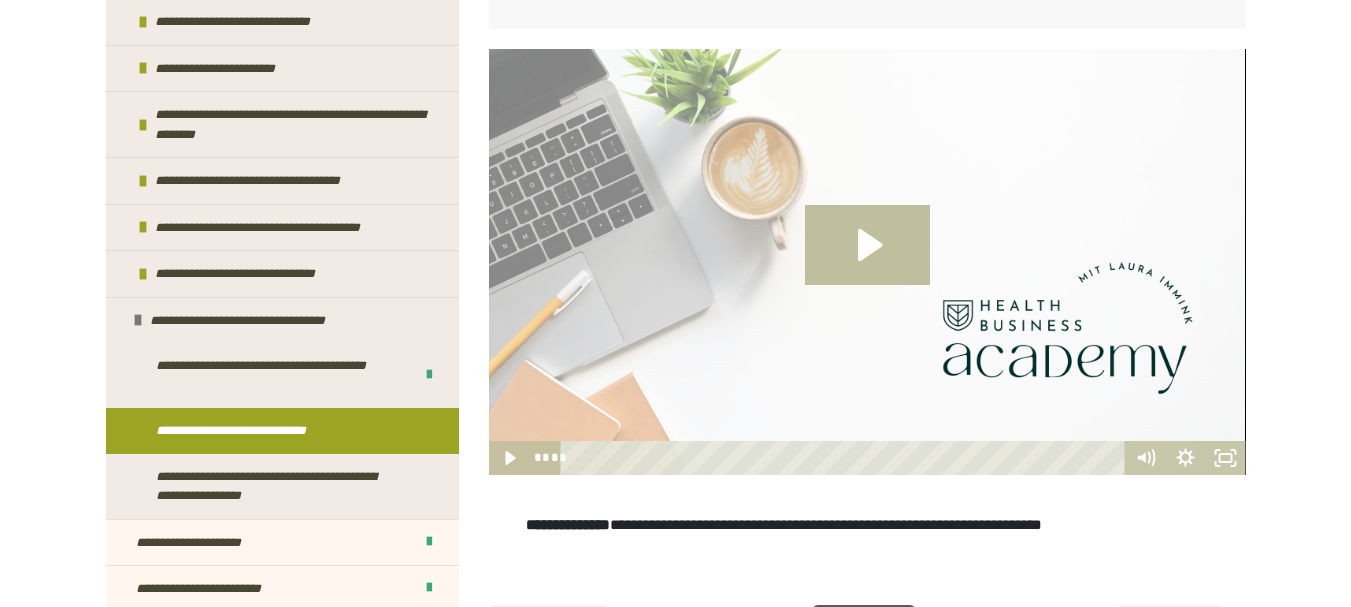 scroll, scrollTop: 511, scrollLeft: 0, axis: vertical 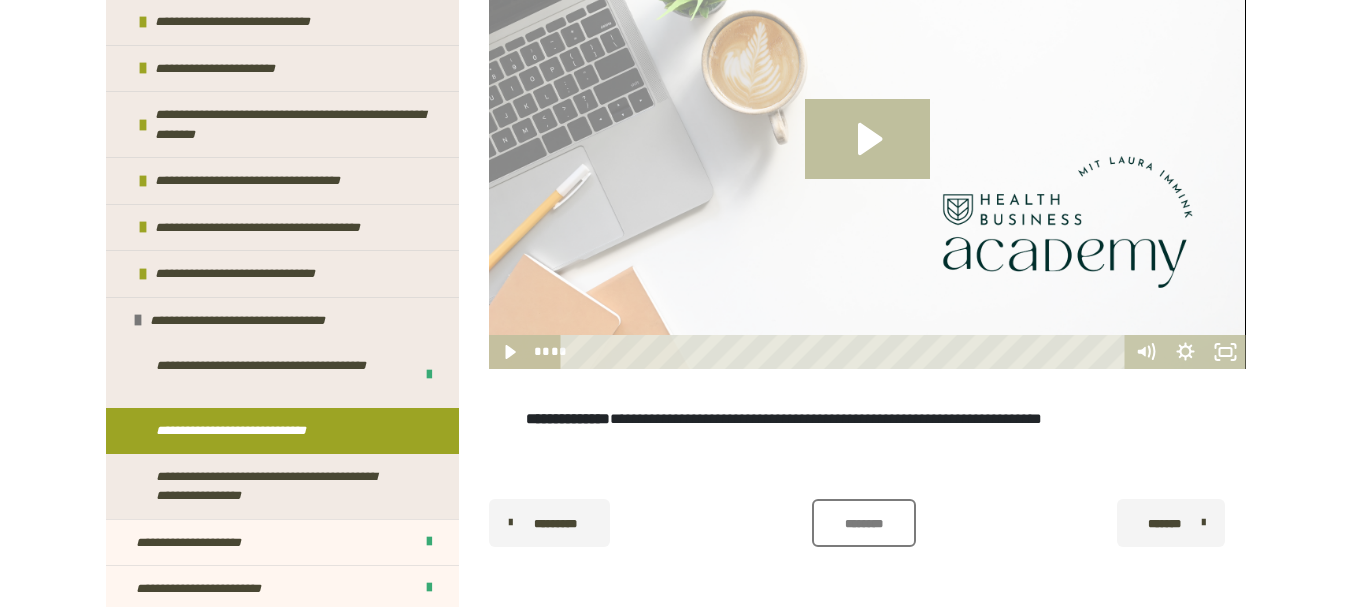 click on "********" at bounding box center (863, 524) 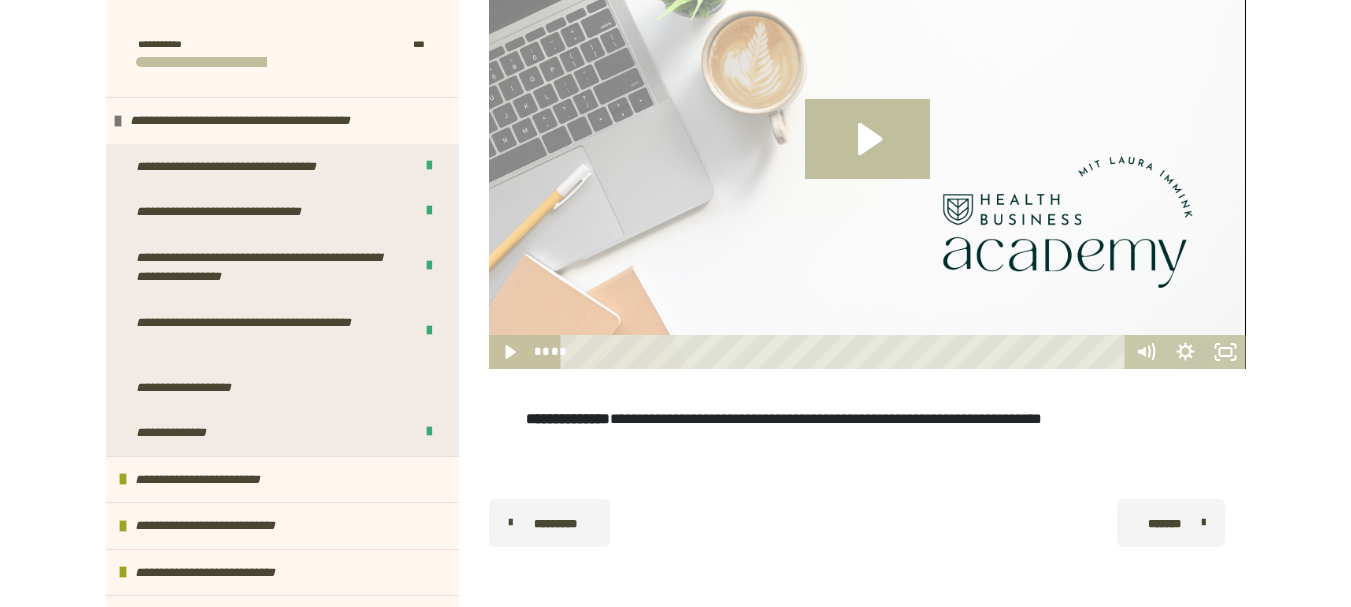 scroll, scrollTop: 0, scrollLeft: 0, axis: both 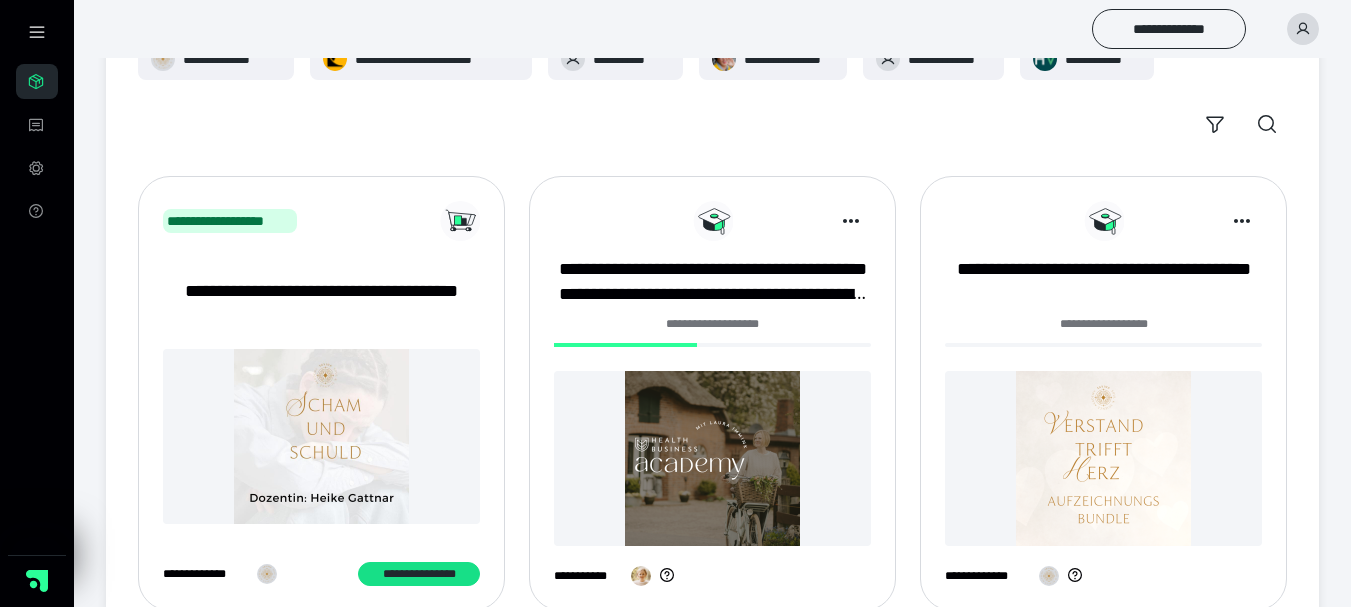 click at bounding box center [712, 458] 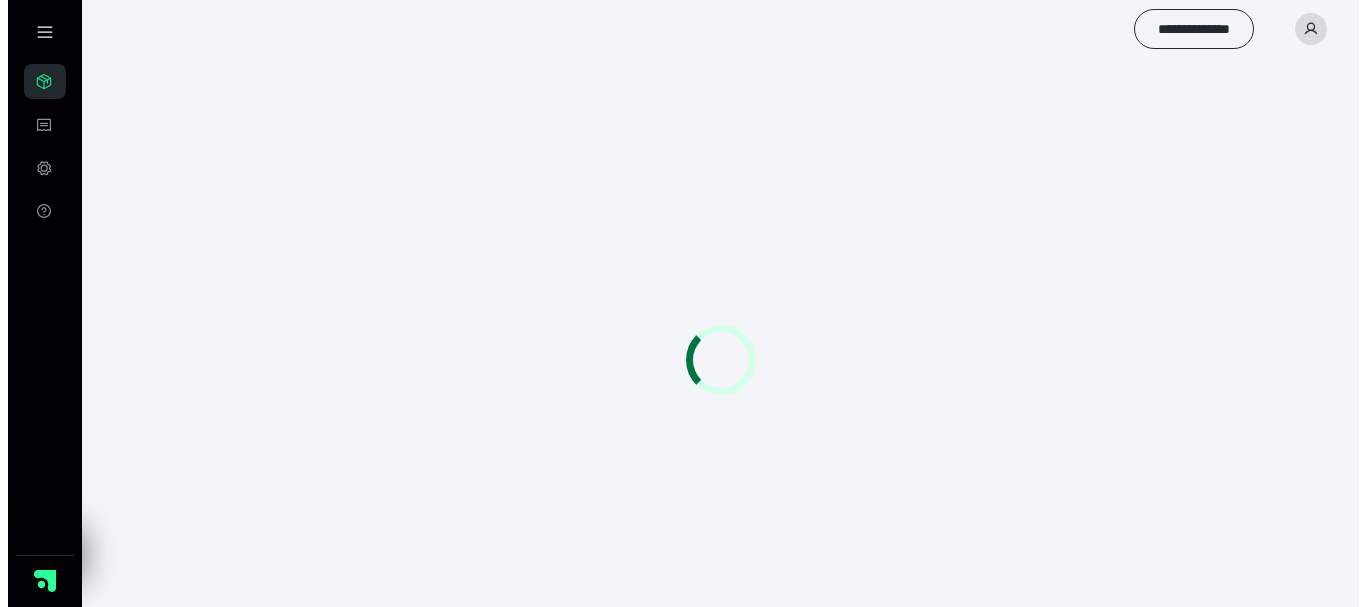 scroll, scrollTop: 0, scrollLeft: 0, axis: both 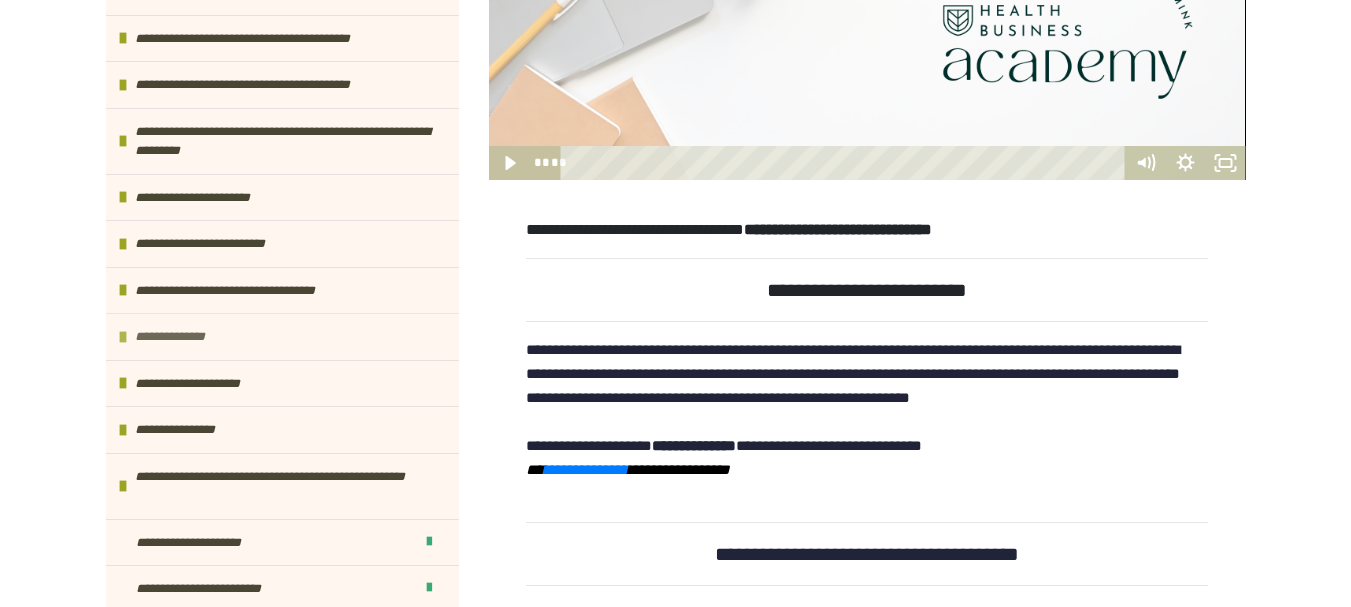 click on "**********" at bounding box center [184, 337] 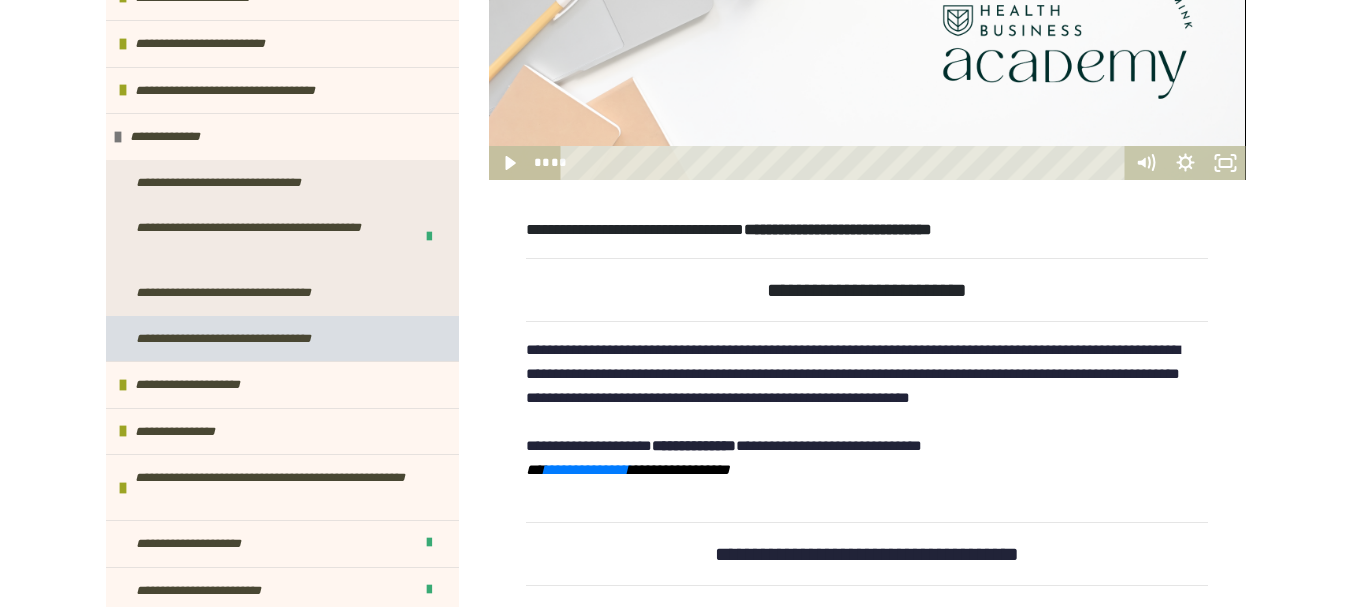 scroll, scrollTop: 831, scrollLeft: 0, axis: vertical 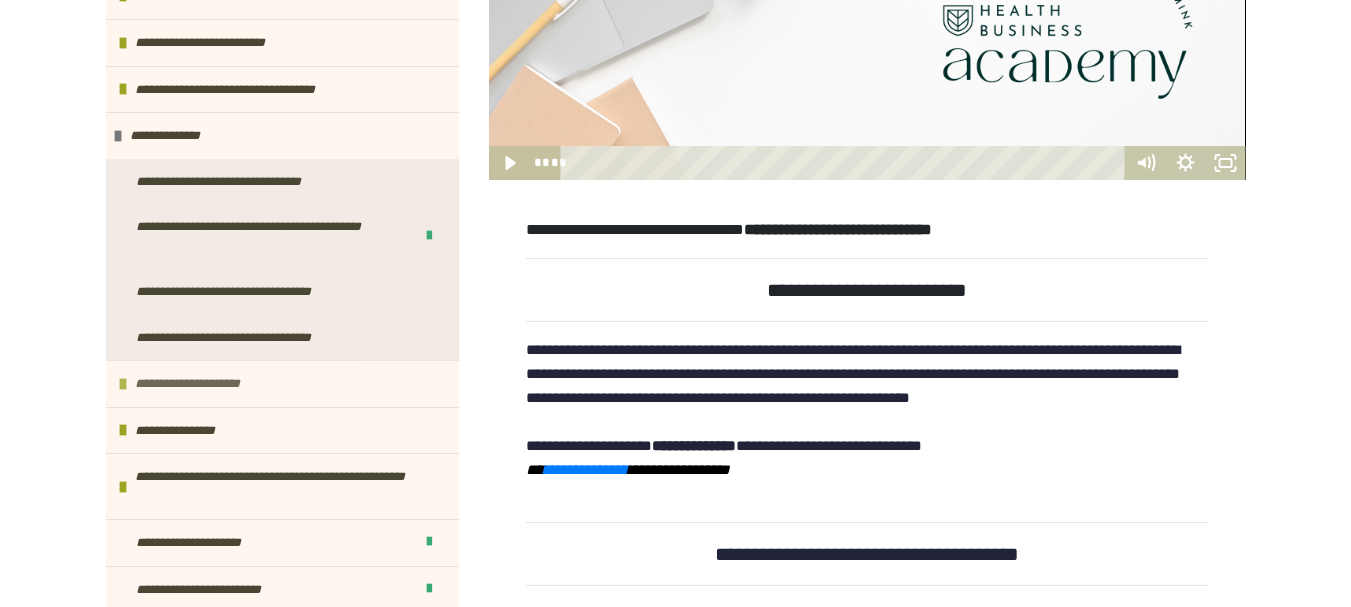 click on "**********" at bounding box center (201, 384) 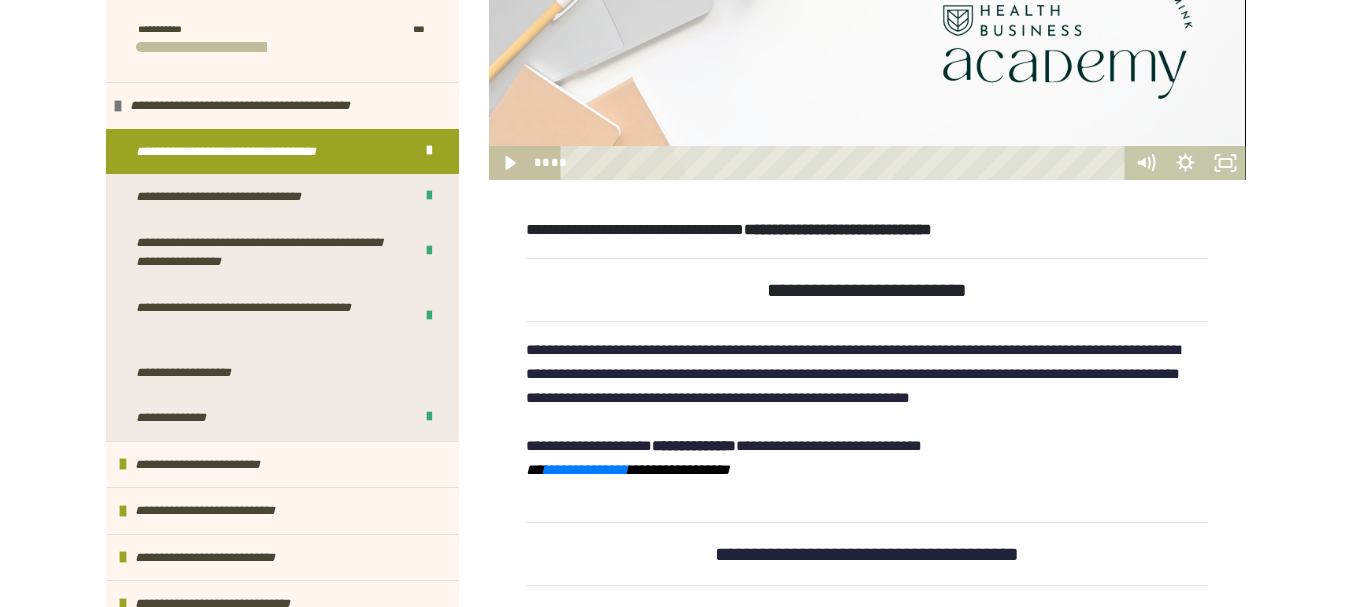 scroll, scrollTop: 0, scrollLeft: 0, axis: both 